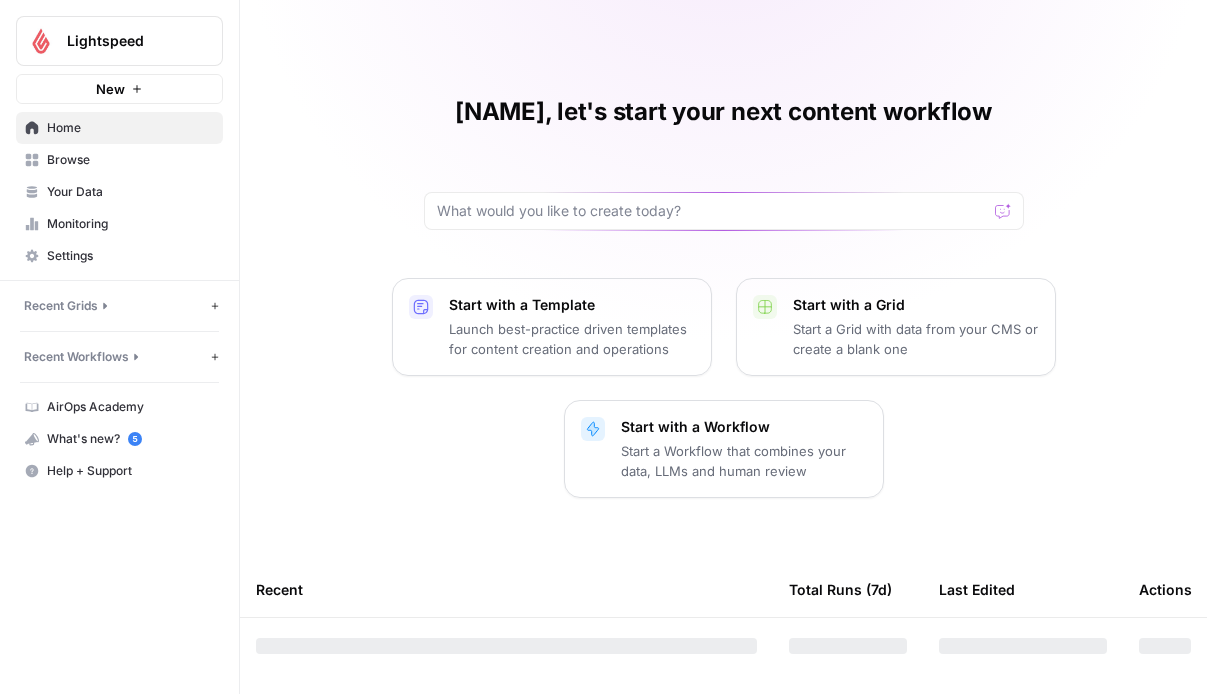 scroll, scrollTop: 0, scrollLeft: 0, axis: both 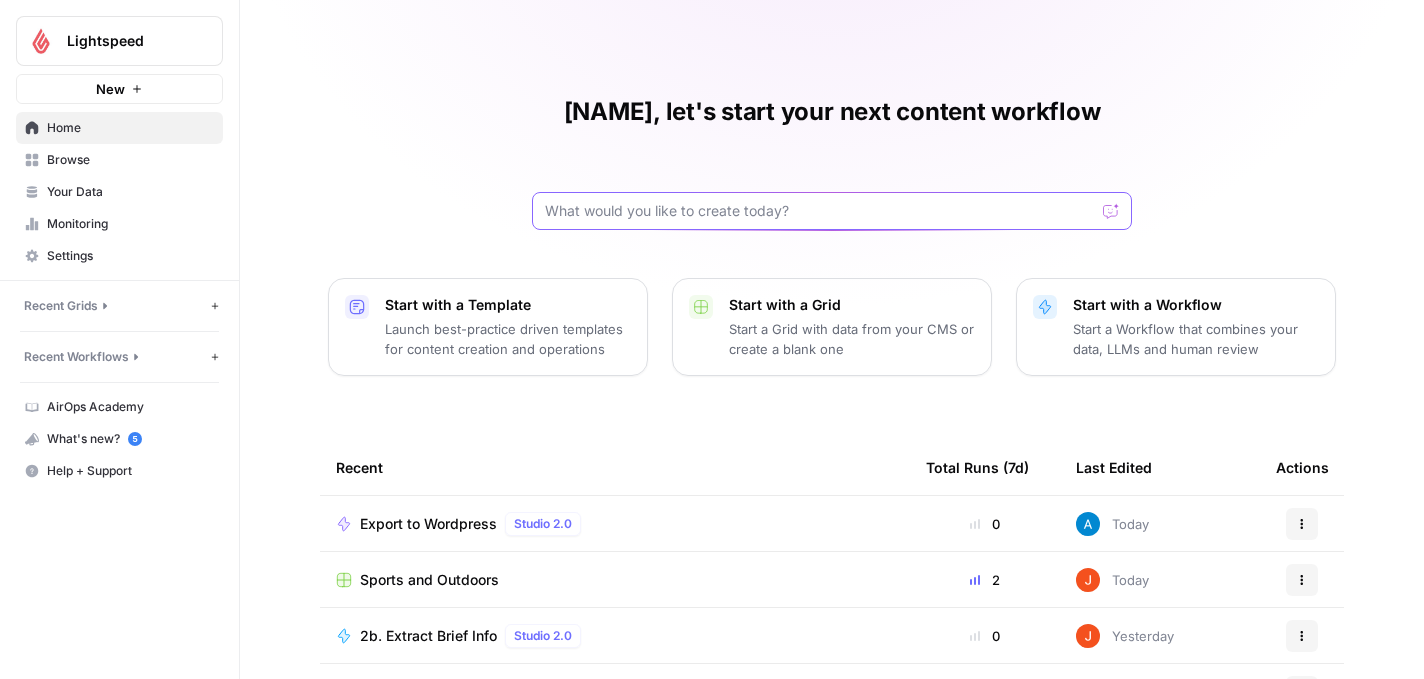 click at bounding box center [820, 211] 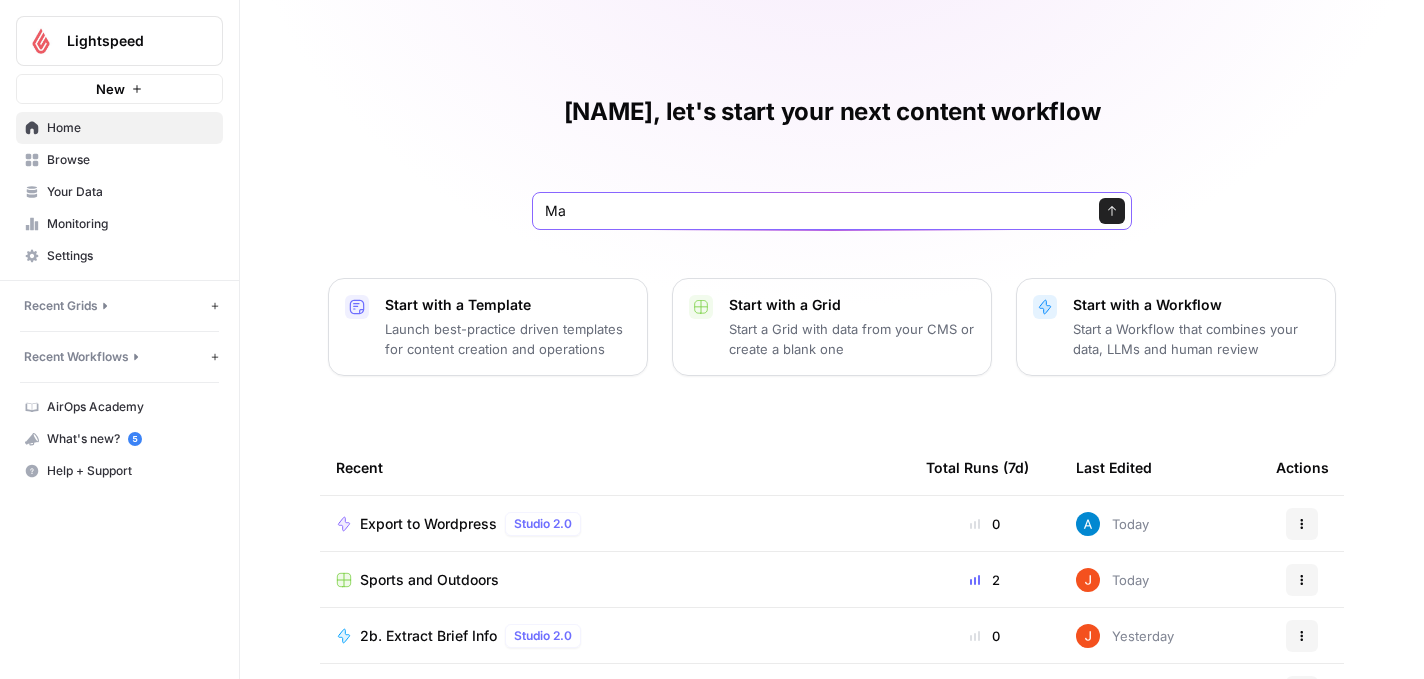type on "M" 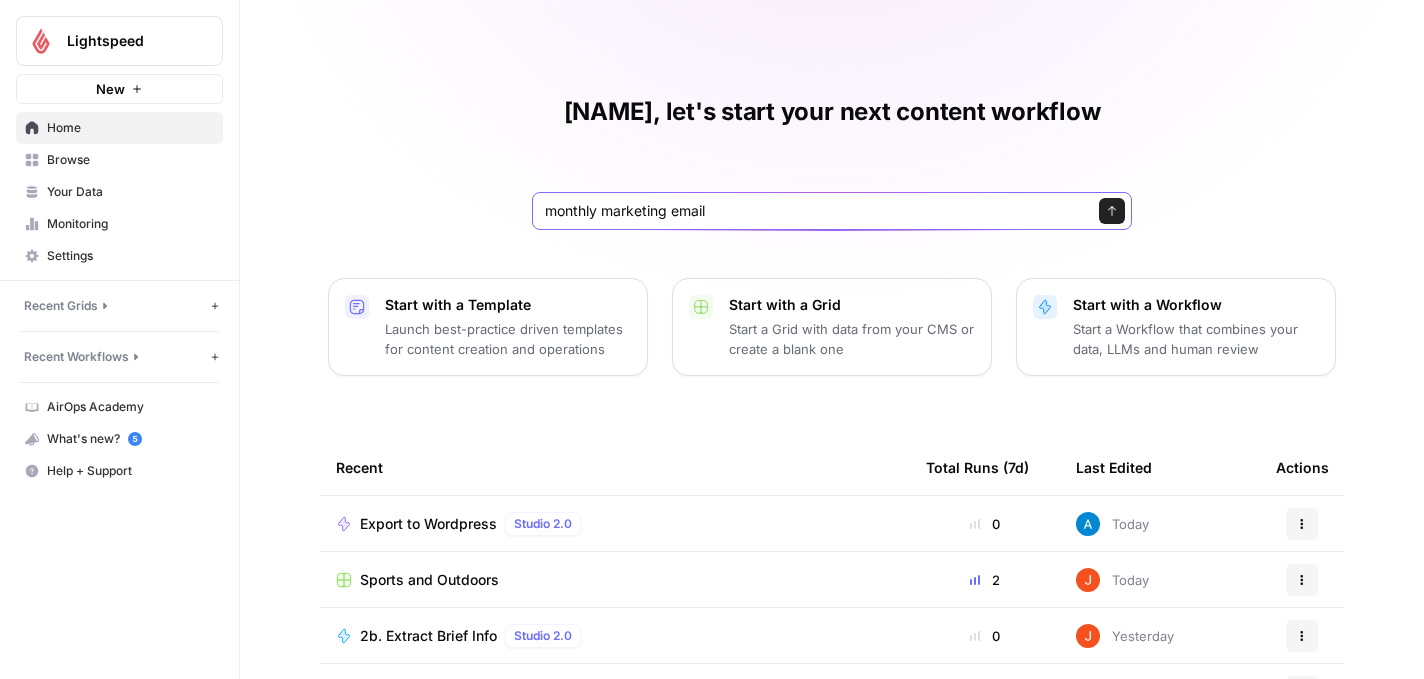 type on "monthly marketing emails" 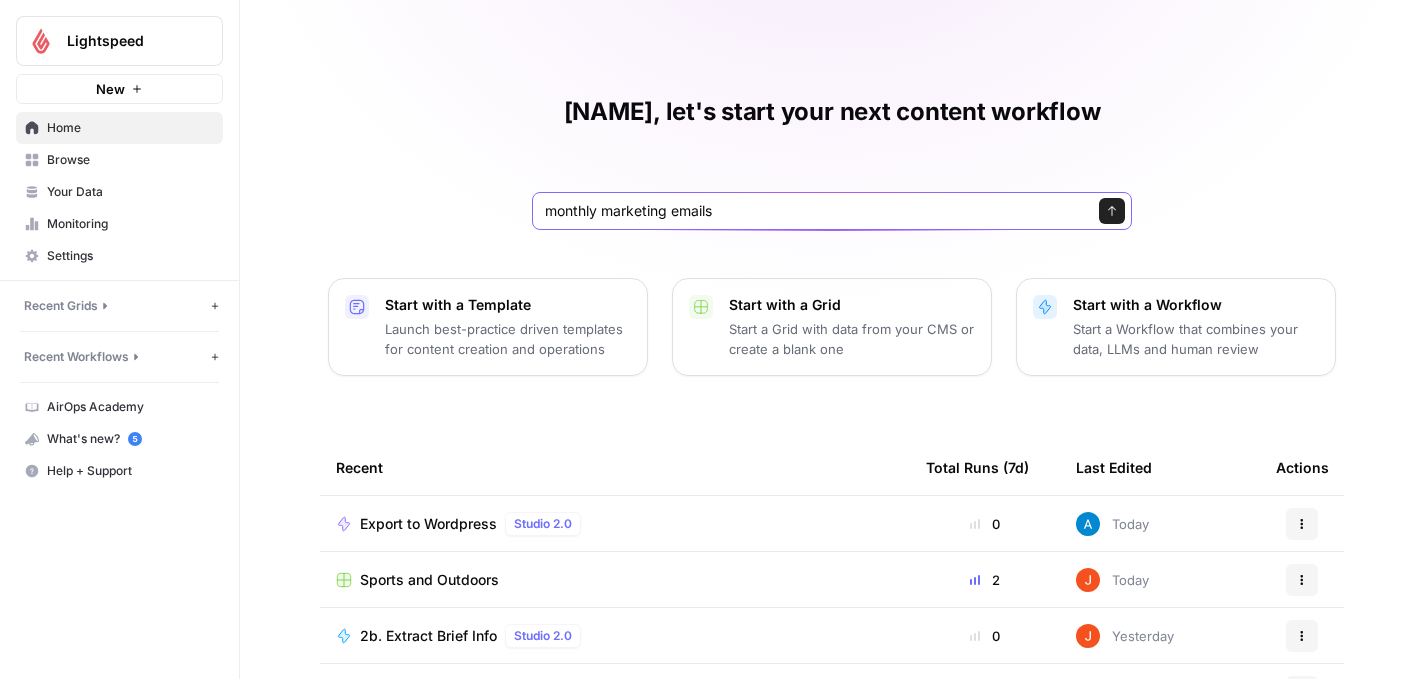 click on "Send" at bounding box center [1112, 211] 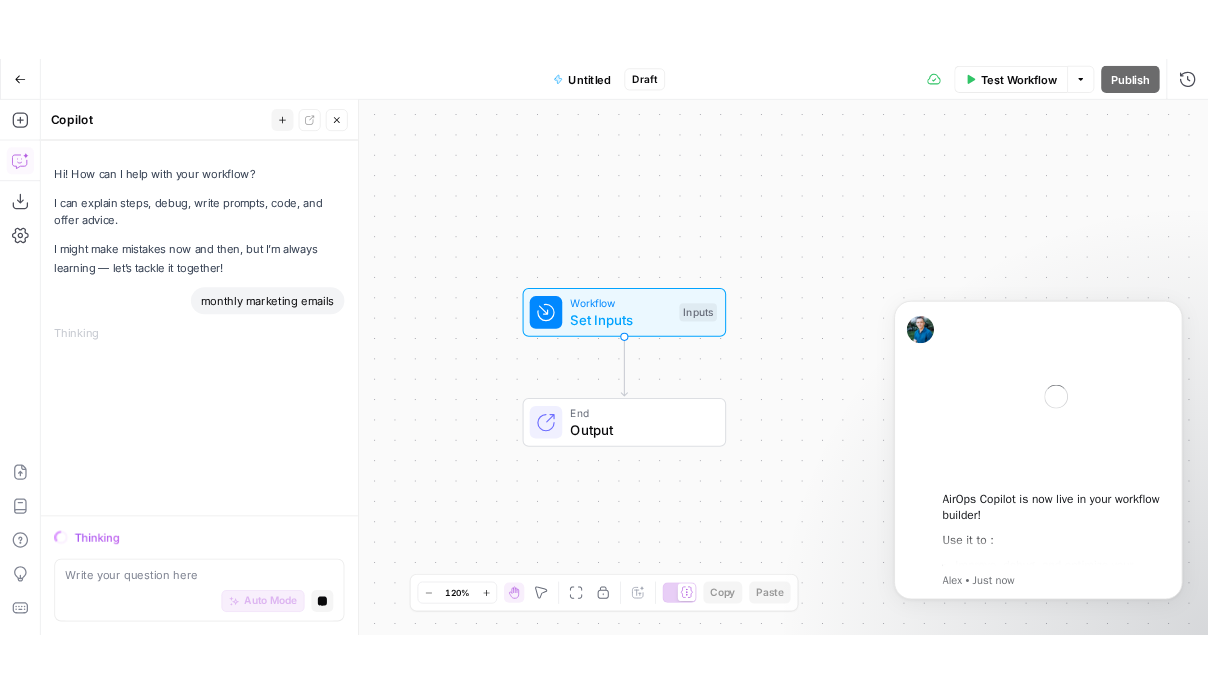 scroll, scrollTop: 0, scrollLeft: 0, axis: both 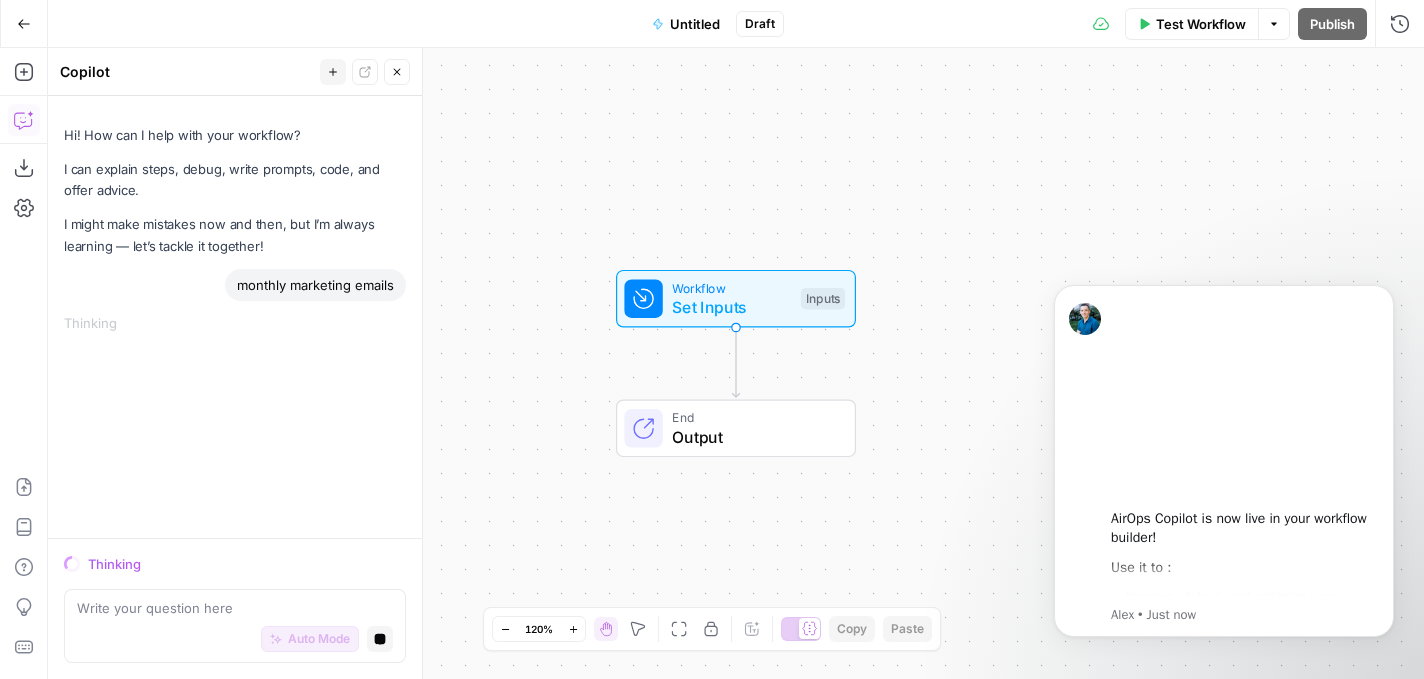 click on "Auto Mode Stop generating" at bounding box center [235, 640] 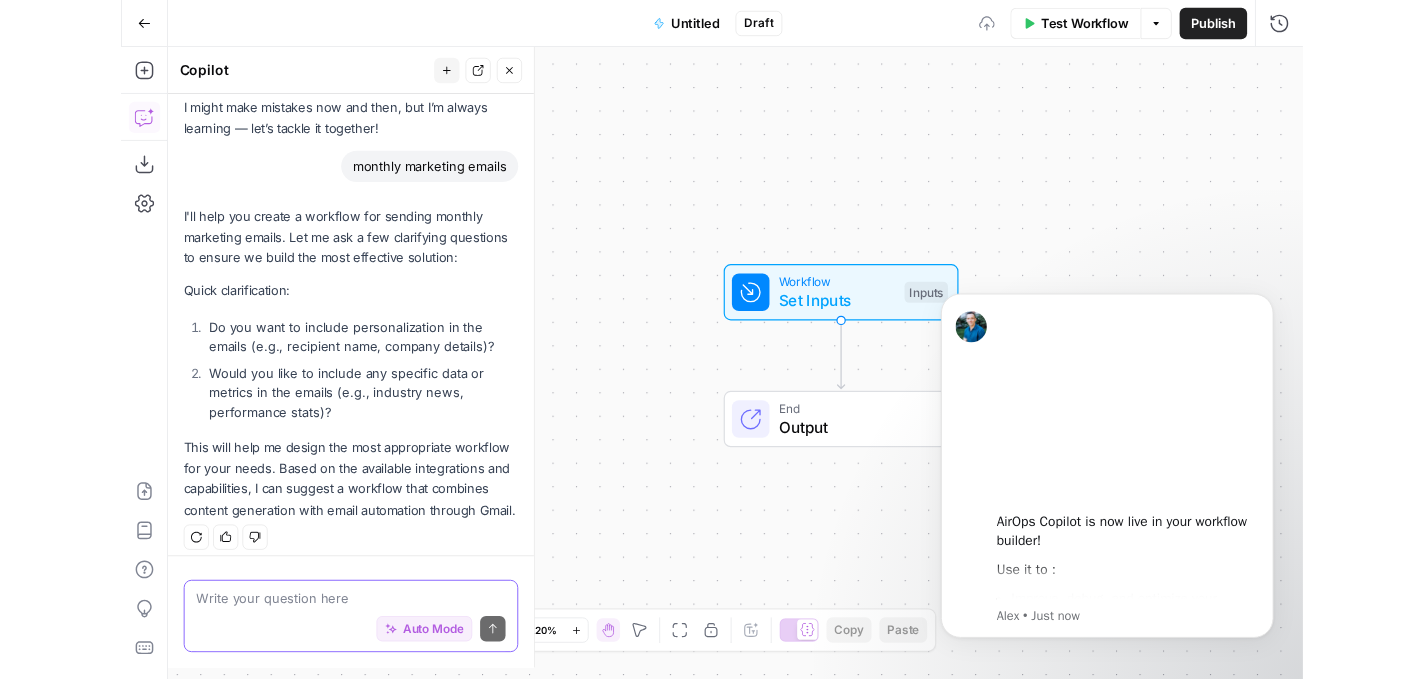 scroll, scrollTop: 130, scrollLeft: 0, axis: vertical 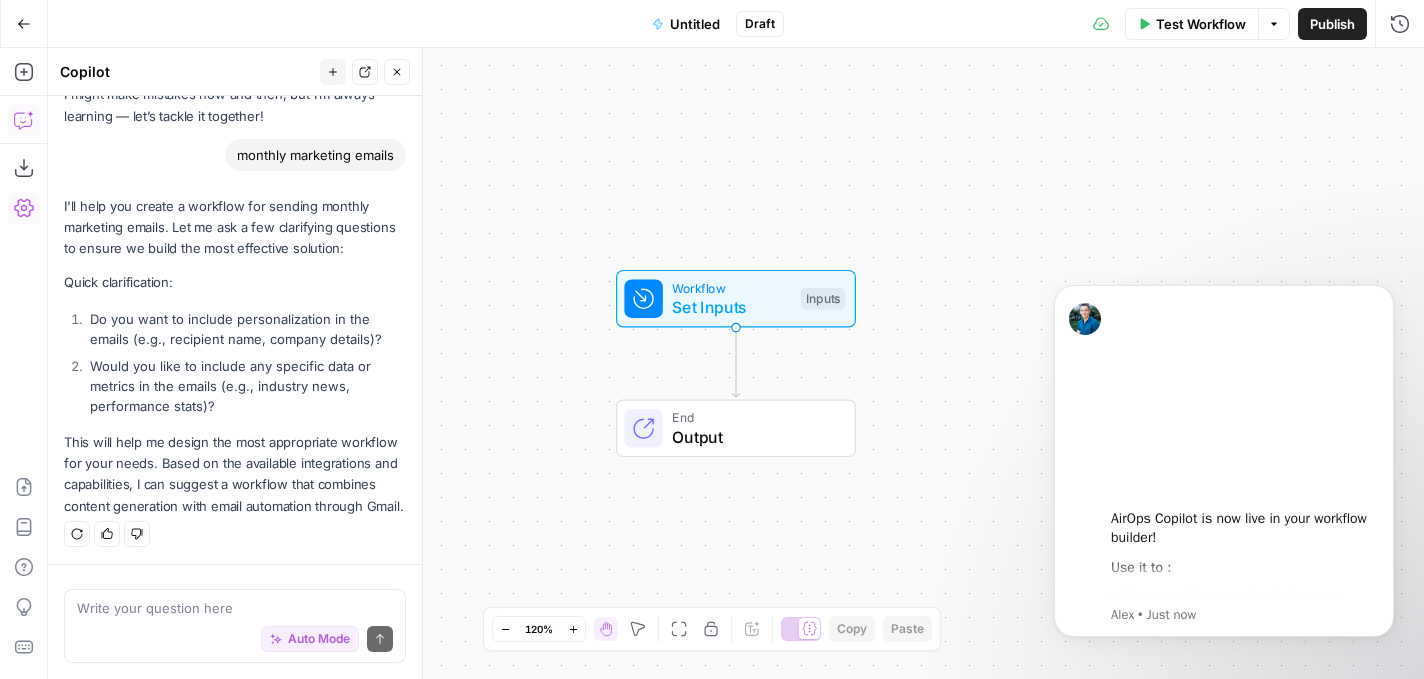 click 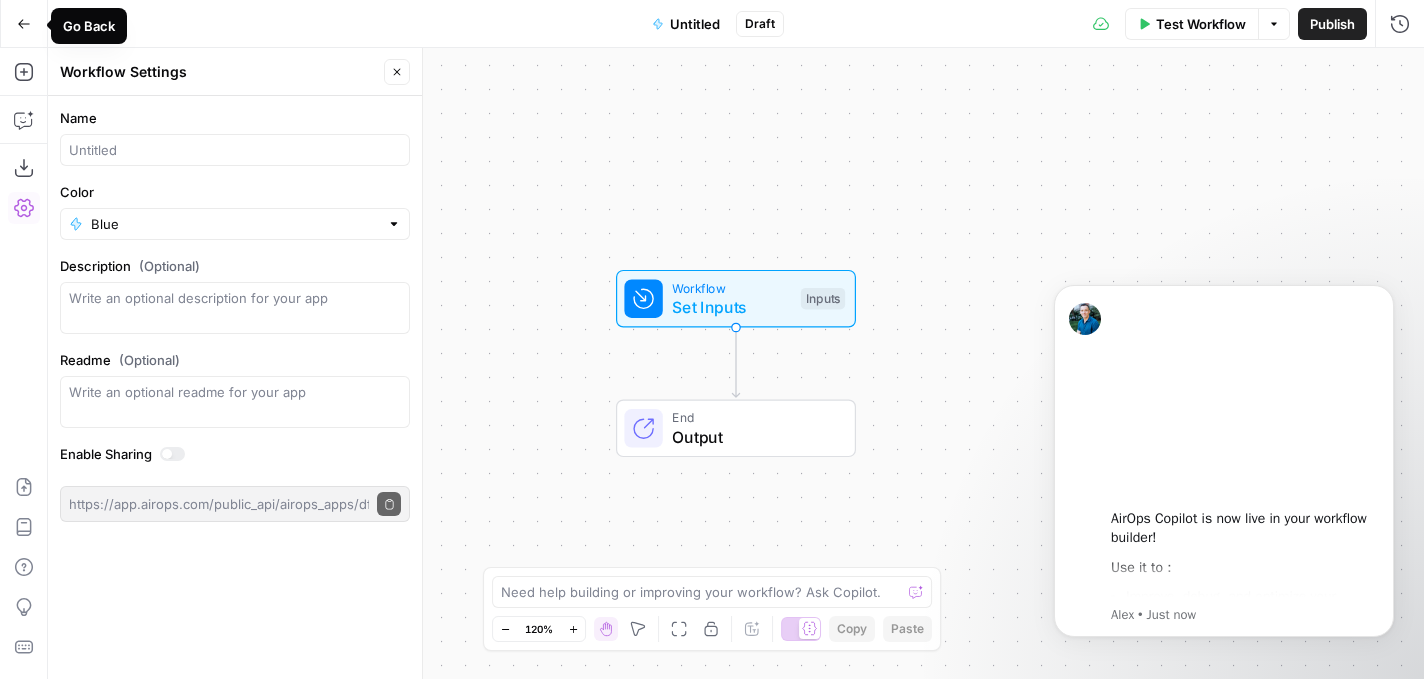 click 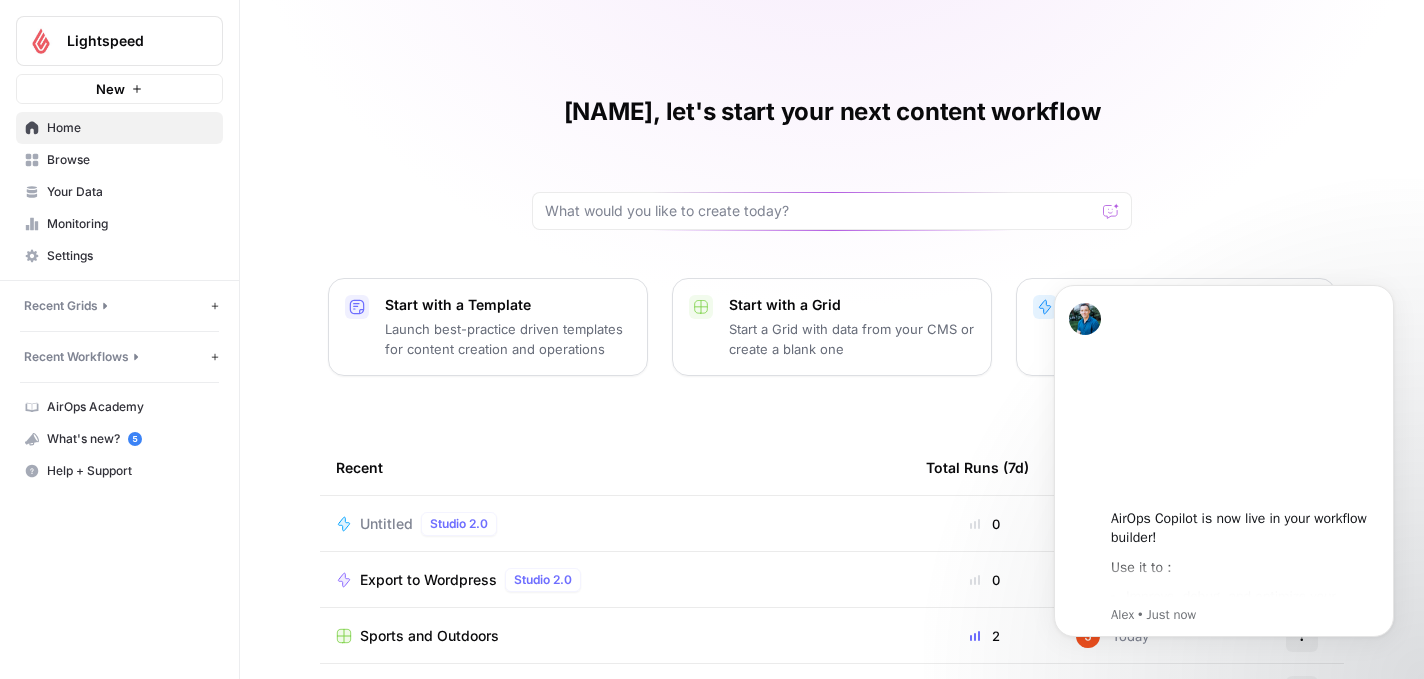 click on "Your Data" at bounding box center (130, 192) 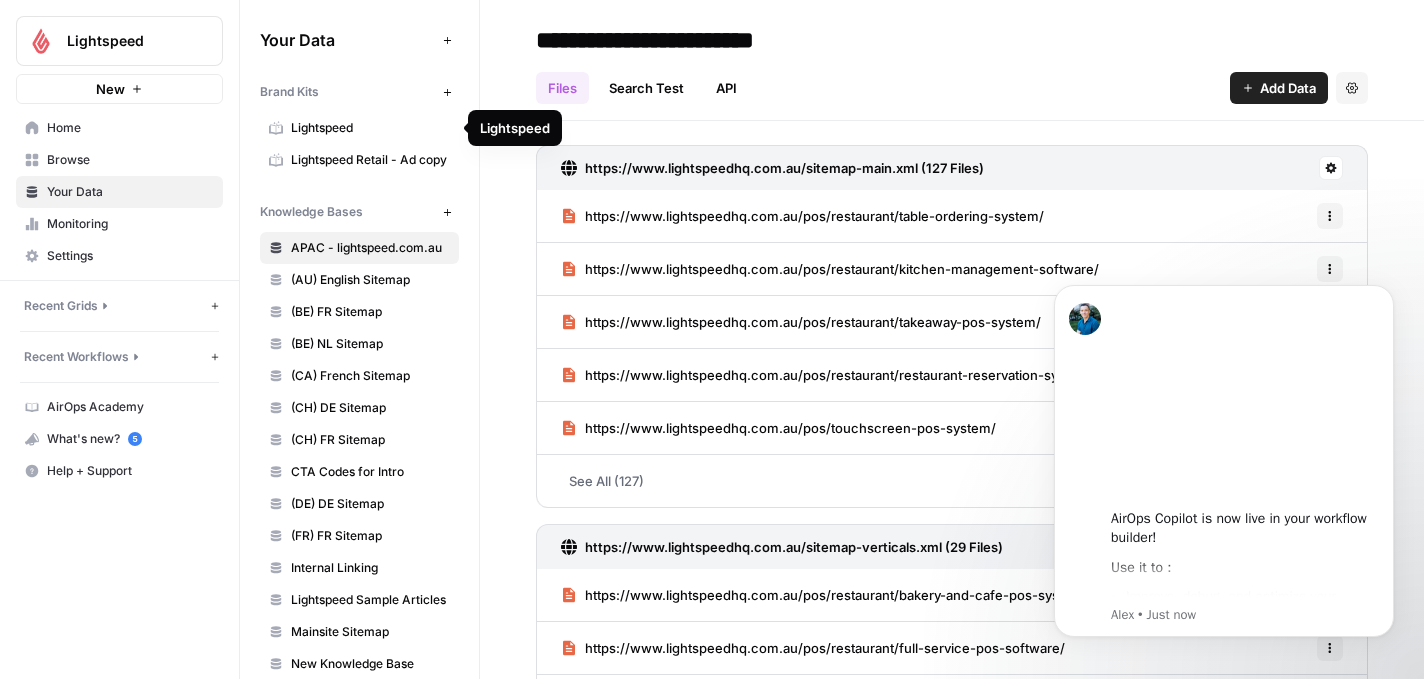 click on "Lightspeed" at bounding box center [370, 128] 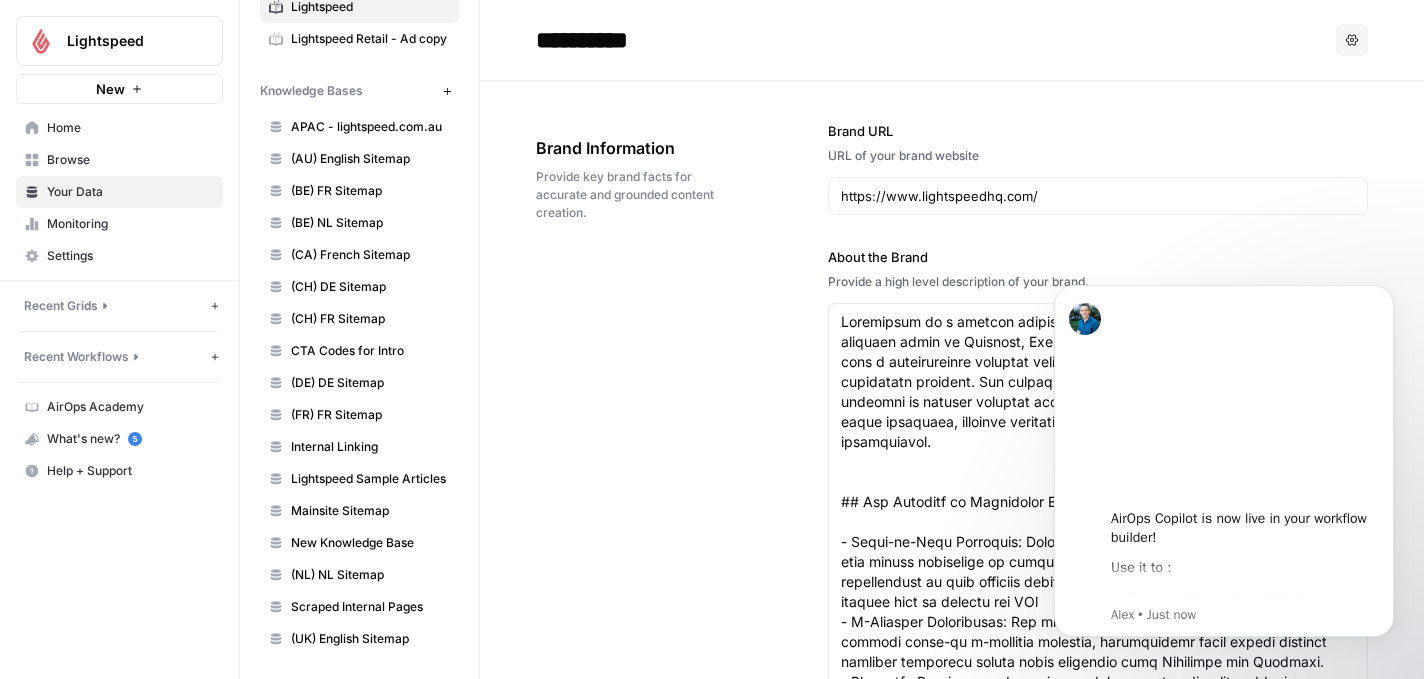 scroll, scrollTop: 0, scrollLeft: 0, axis: both 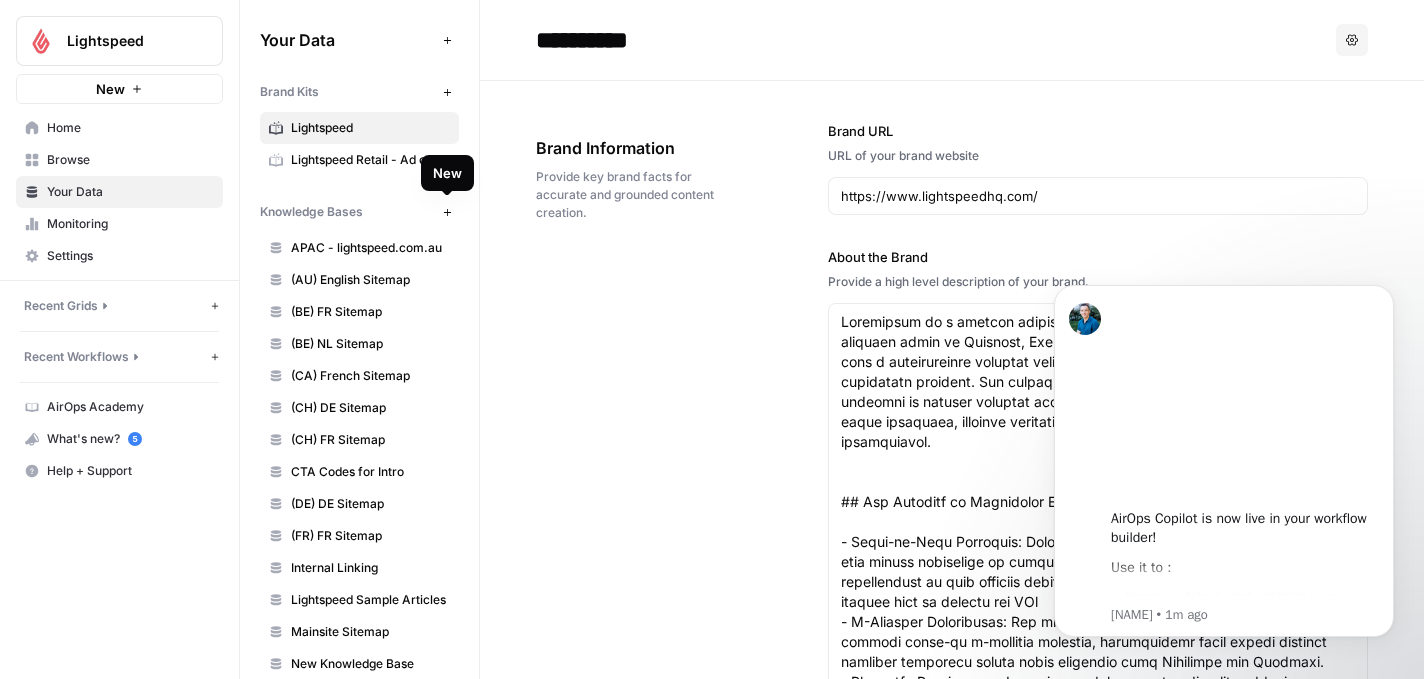 click 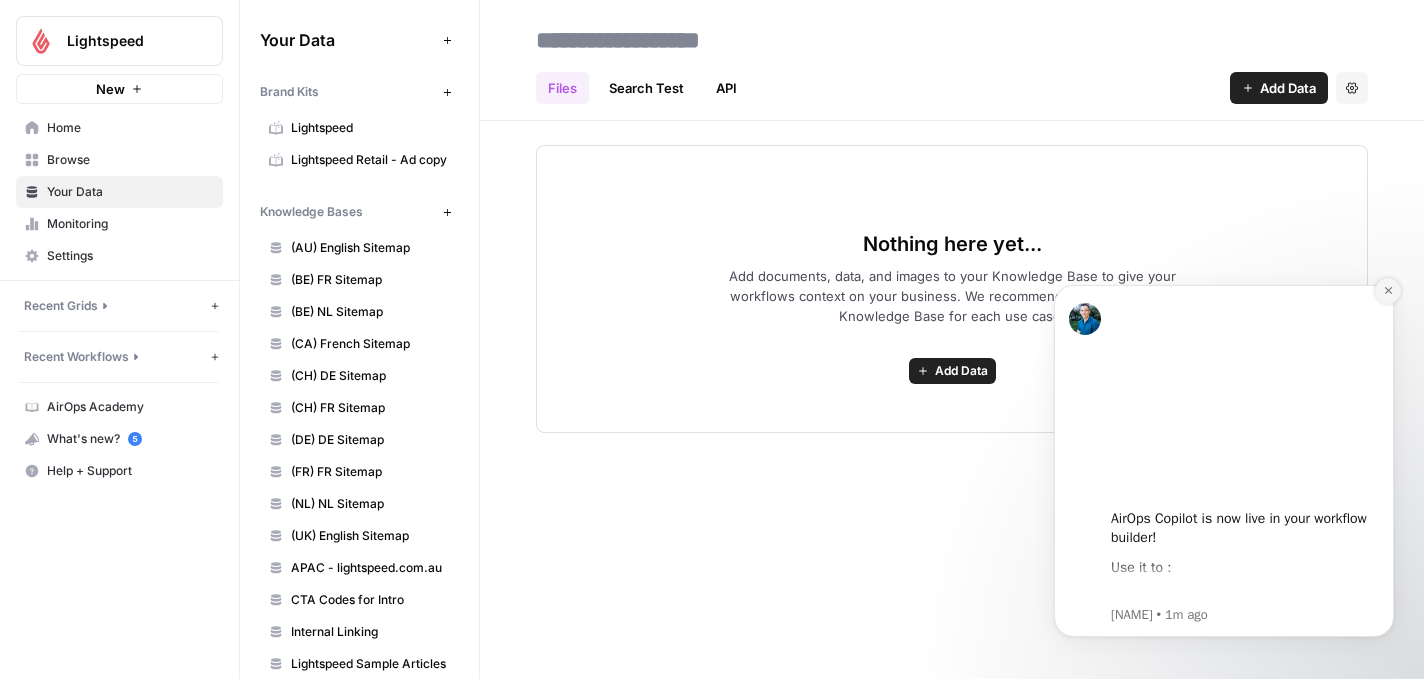 click 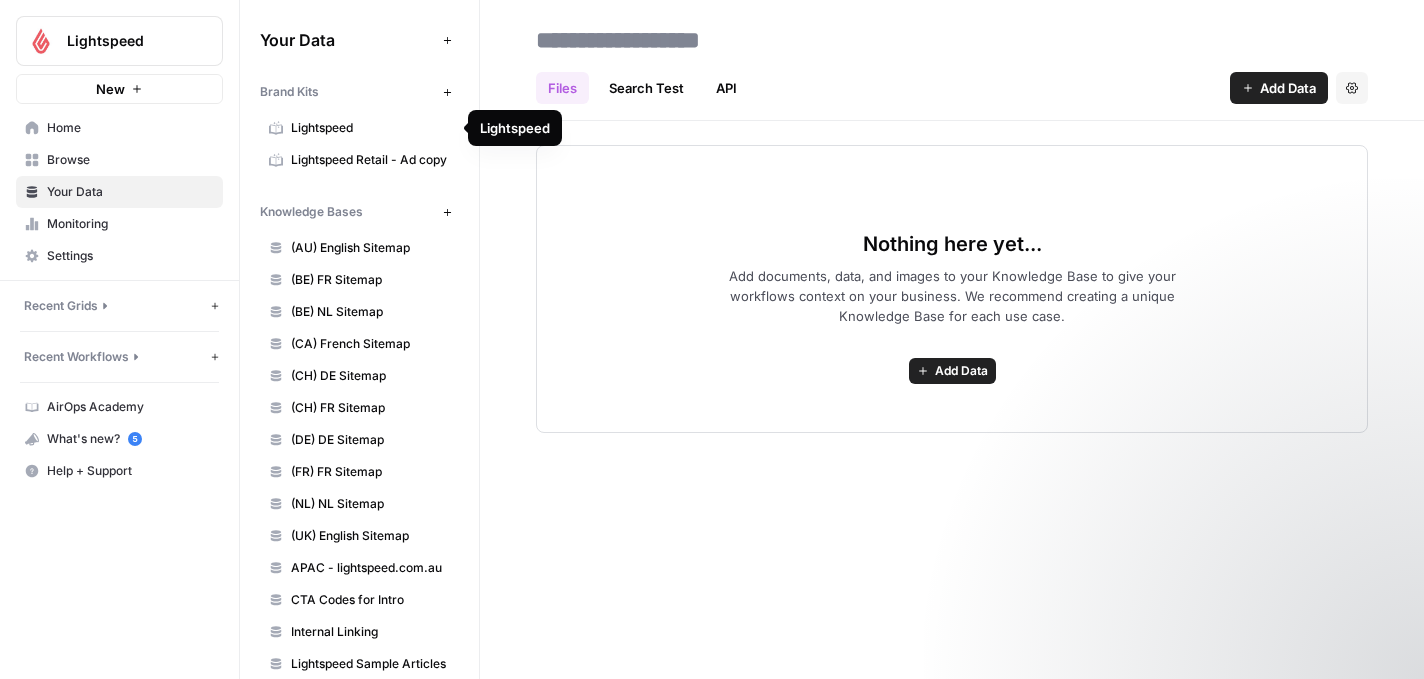 click on "Lightspeed" at bounding box center (370, 128) 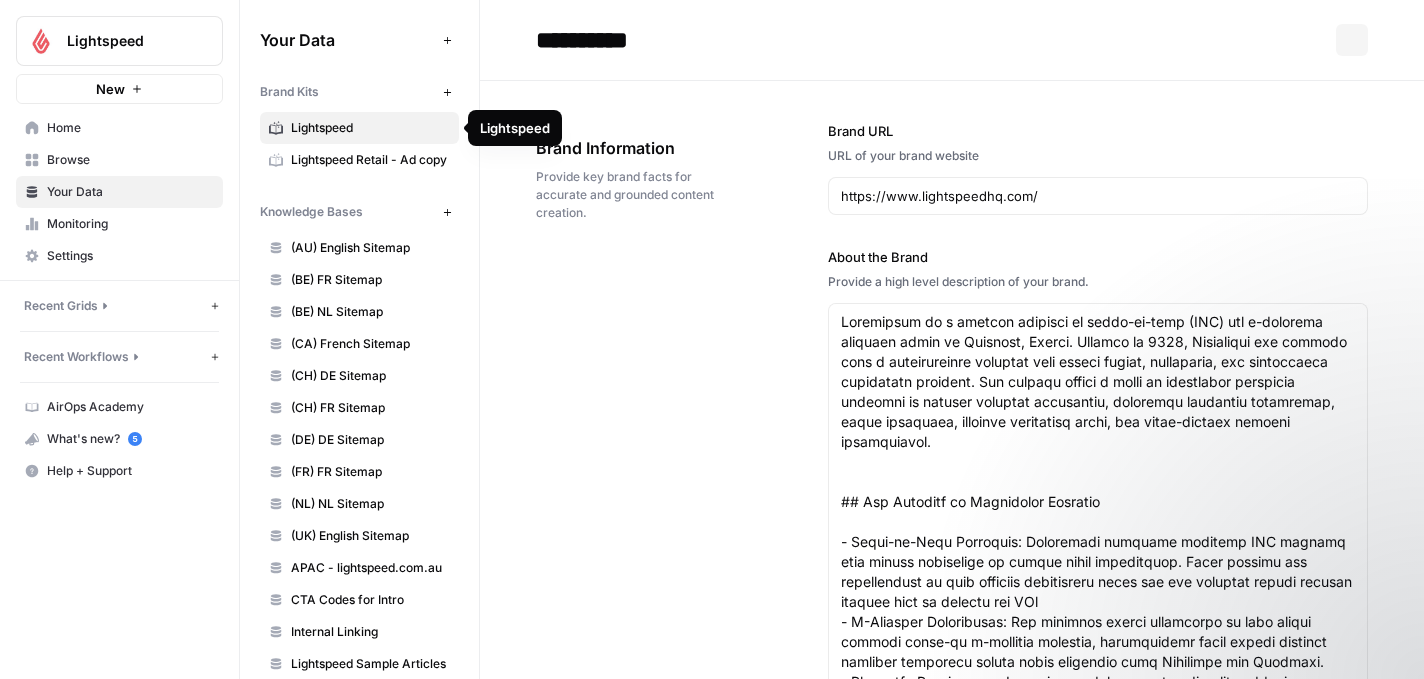 click on "Lightspeed" at bounding box center [370, 128] 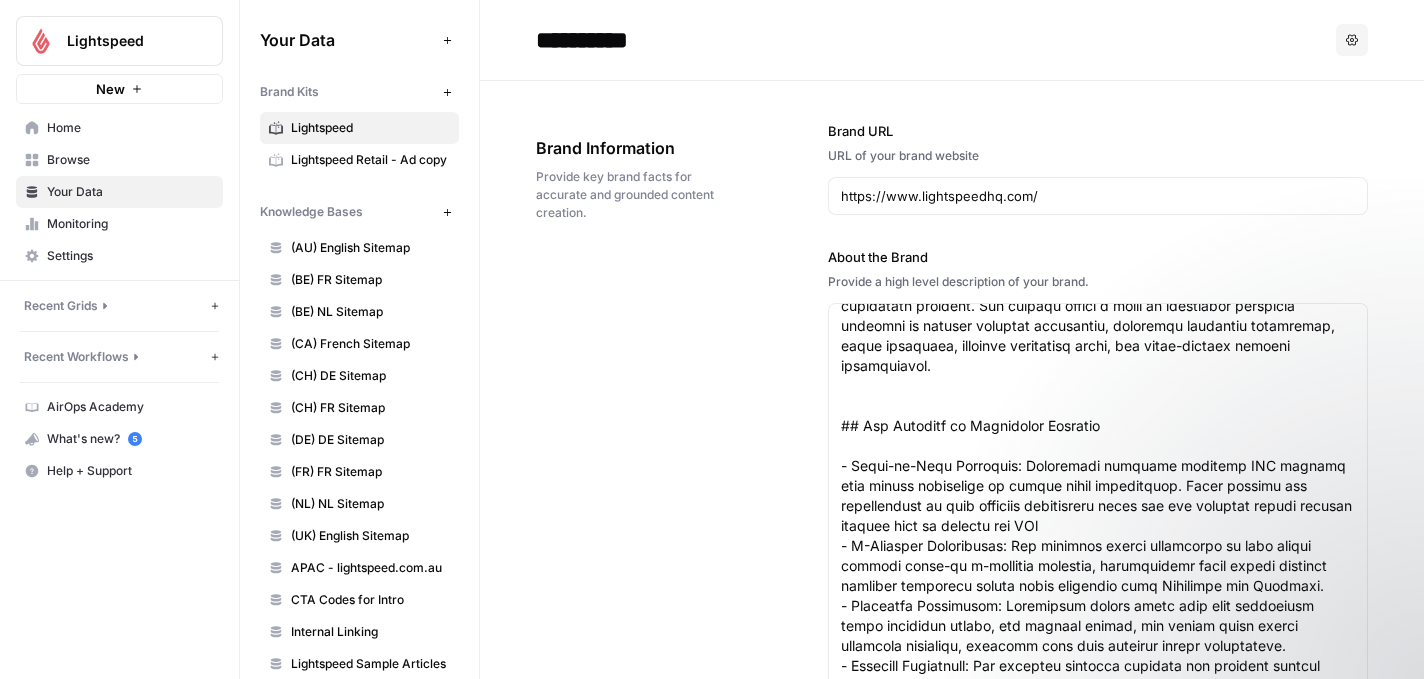 scroll, scrollTop: 47, scrollLeft: 0, axis: vertical 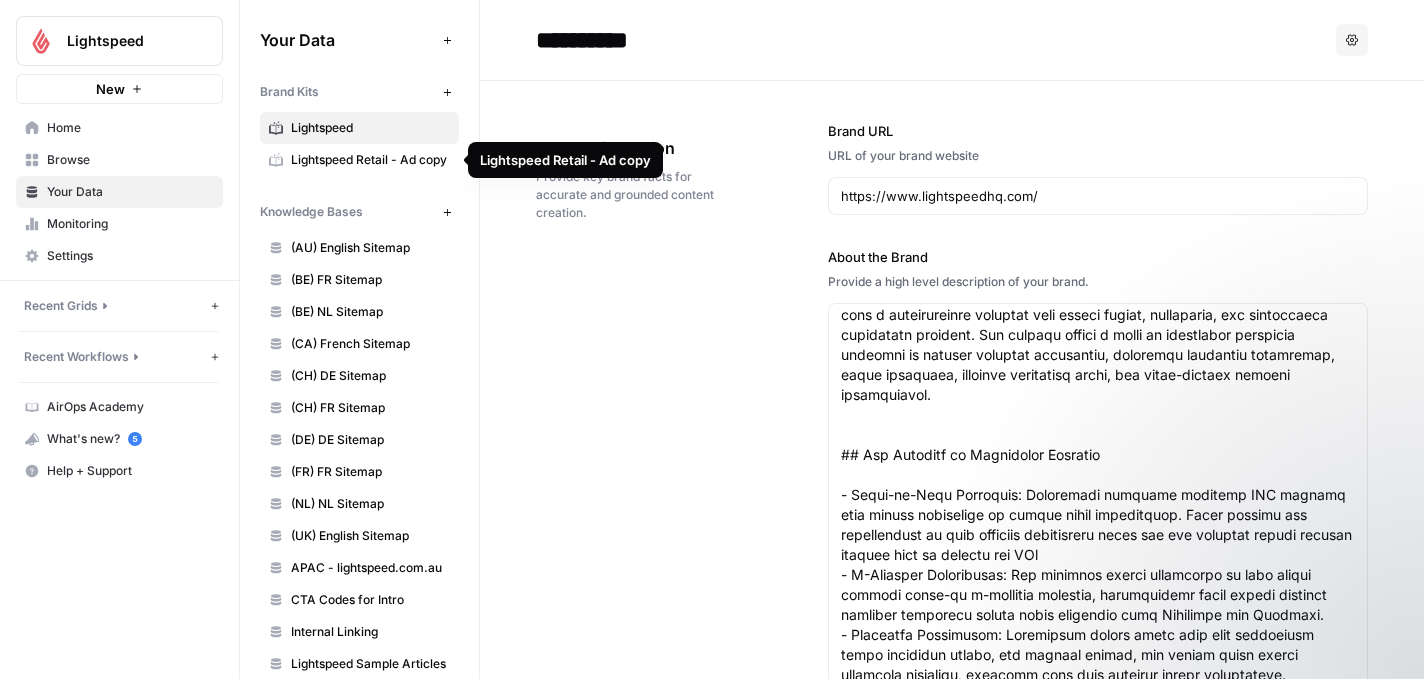 click on "Lightspeed Retail - Ad copy" at bounding box center [370, 160] 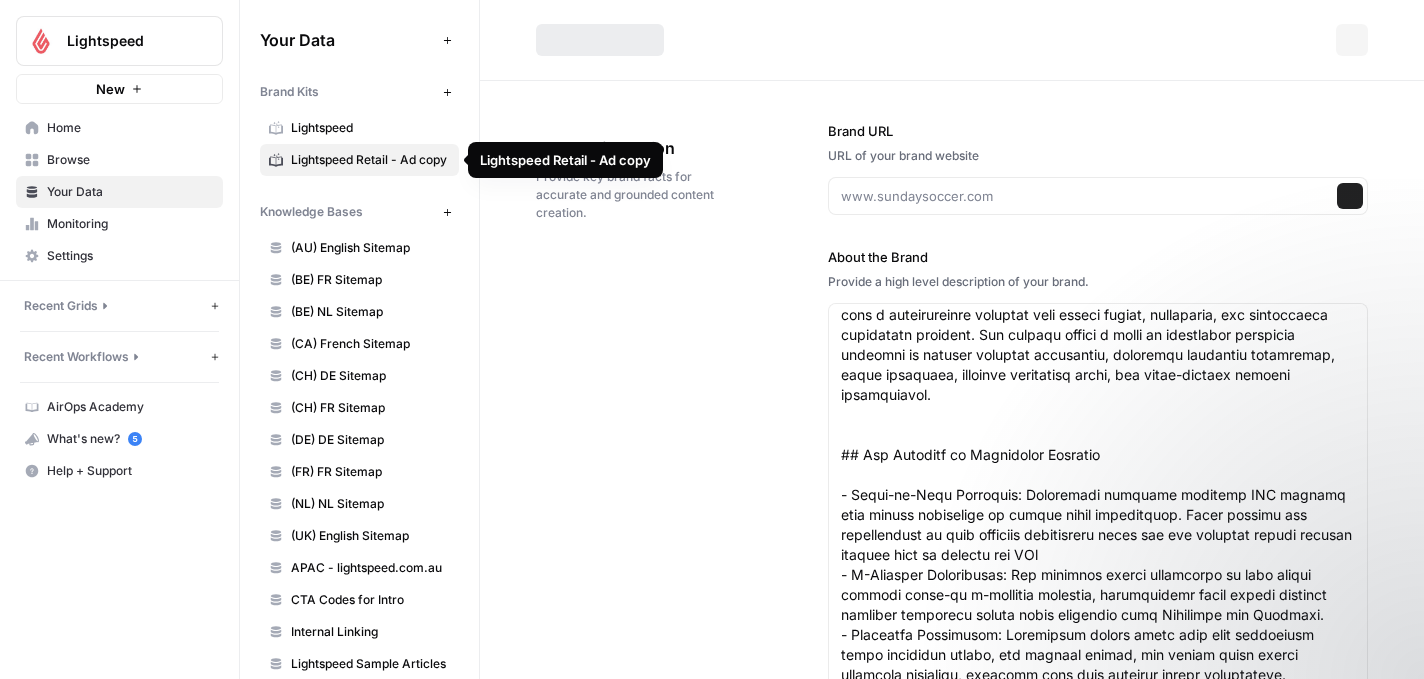 type 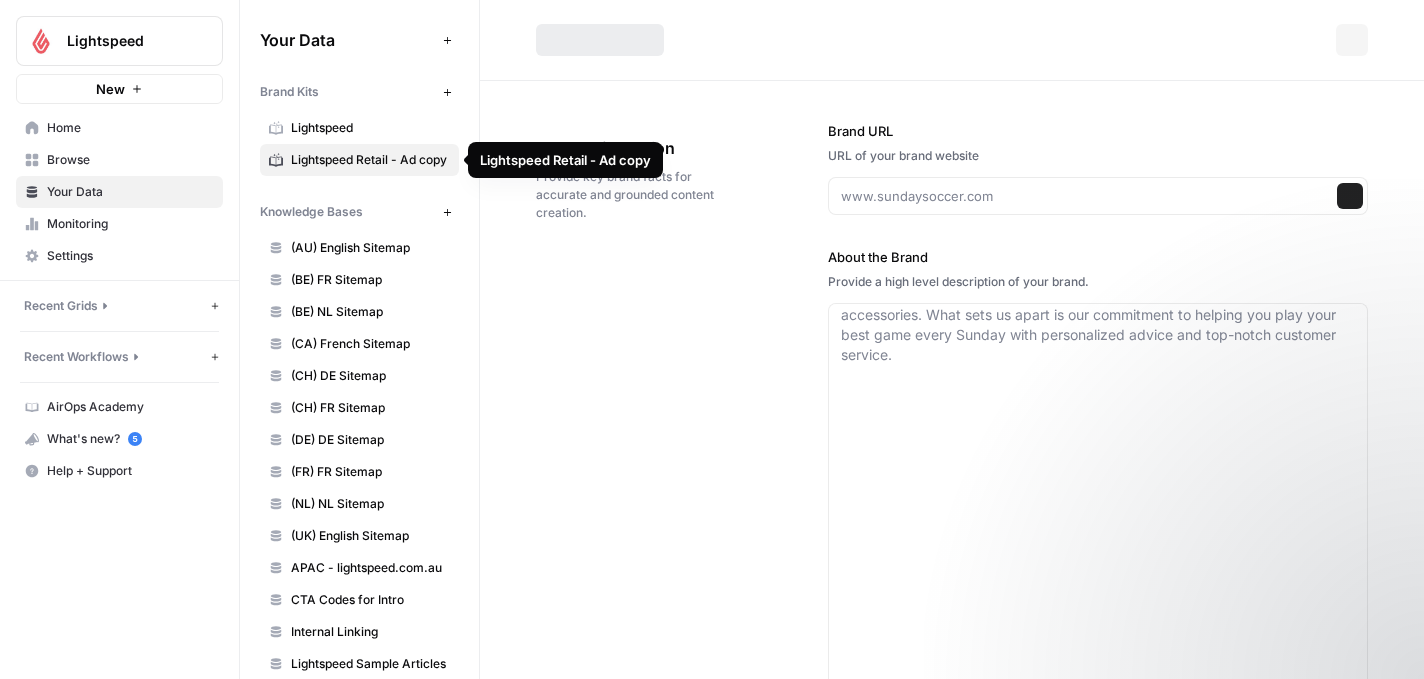 scroll, scrollTop: 0, scrollLeft: 0, axis: both 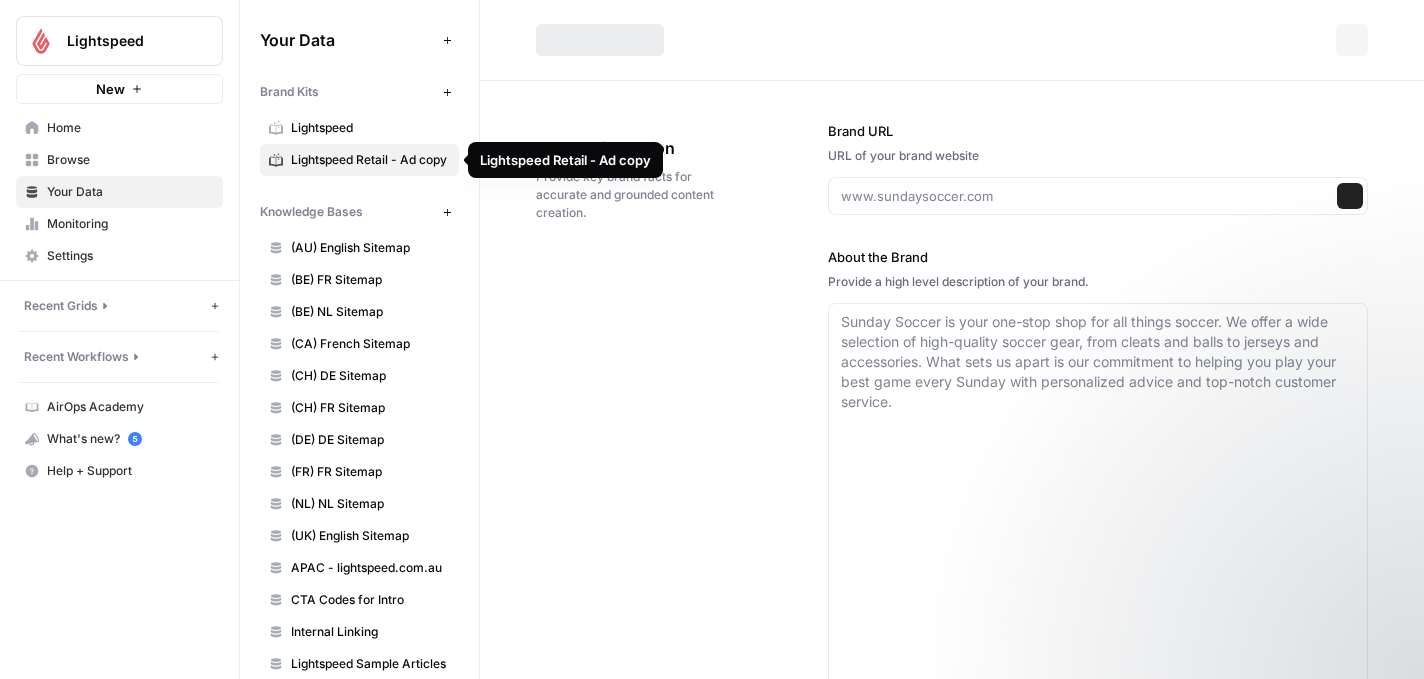 type on "https://lightspeedhq.com/" 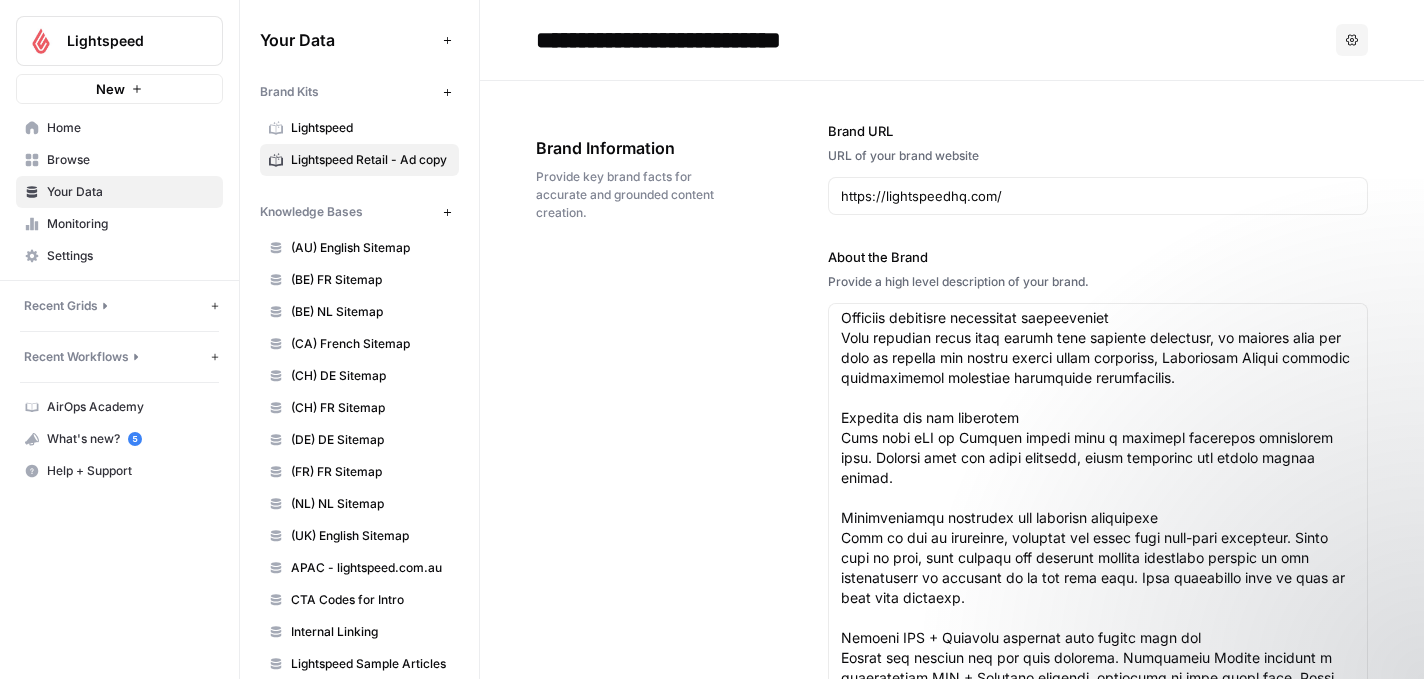 scroll, scrollTop: 0, scrollLeft: 0, axis: both 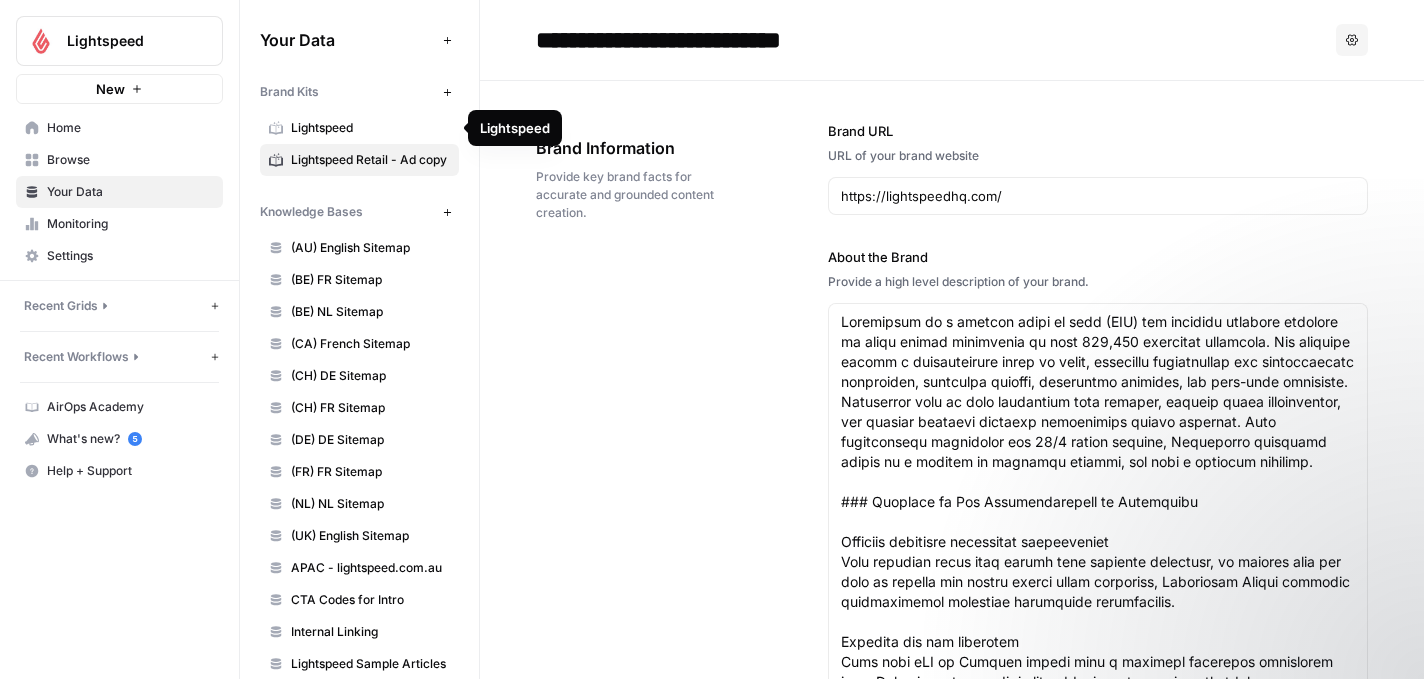 click on "Lightspeed" at bounding box center (370, 128) 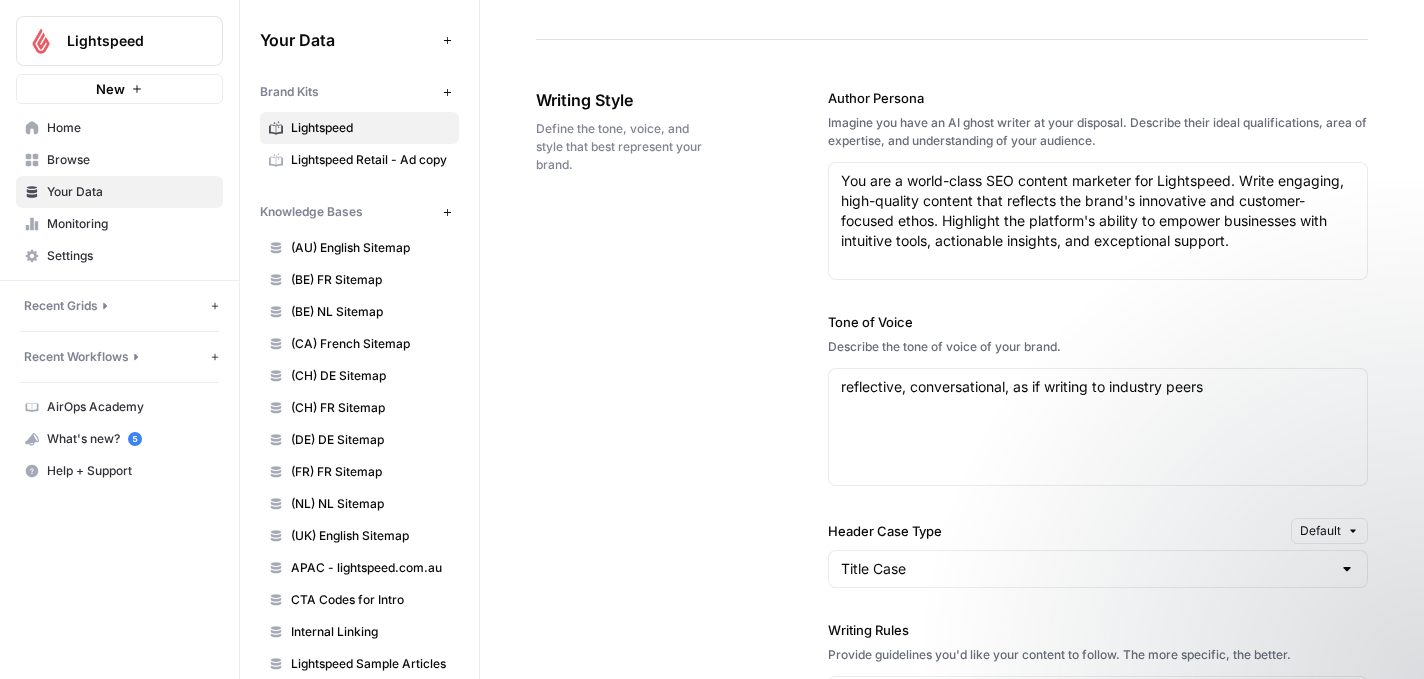 scroll, scrollTop: 1659, scrollLeft: 0, axis: vertical 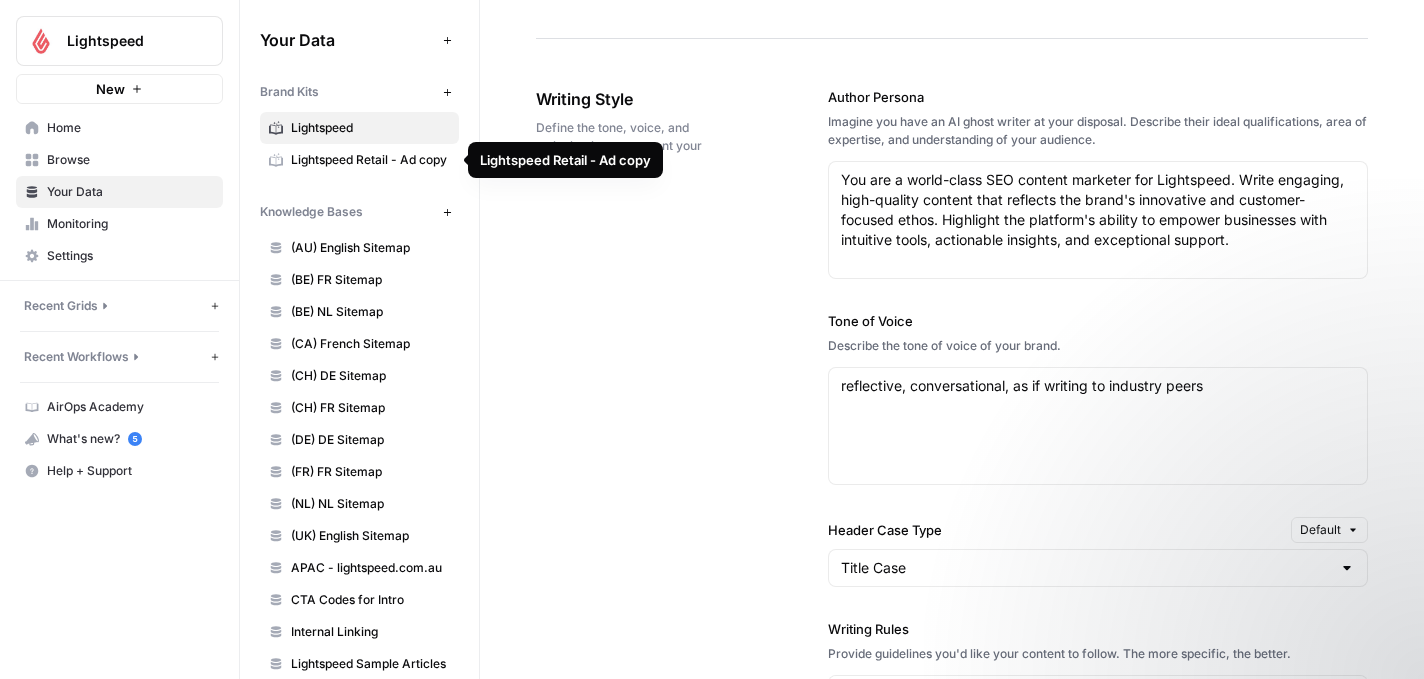 click on "Lightspeed Retail - Ad copy" at bounding box center [370, 160] 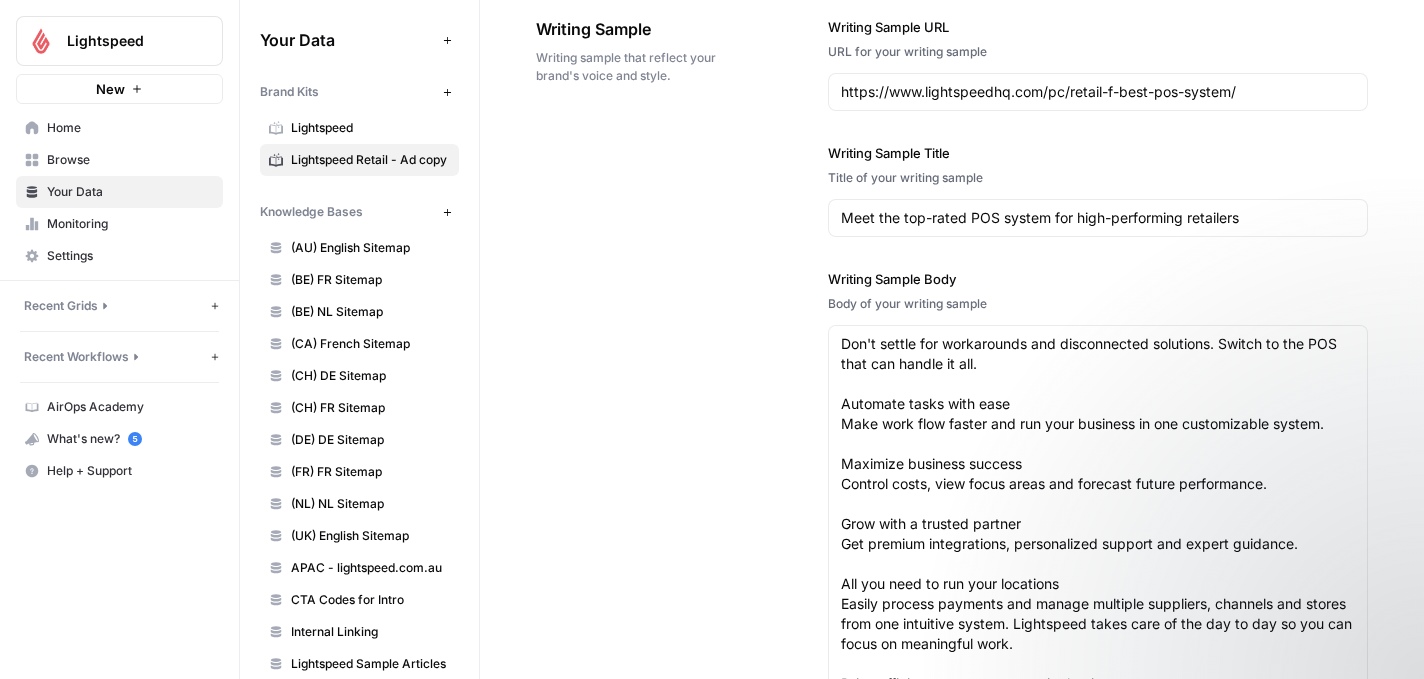 scroll, scrollTop: 2822, scrollLeft: 0, axis: vertical 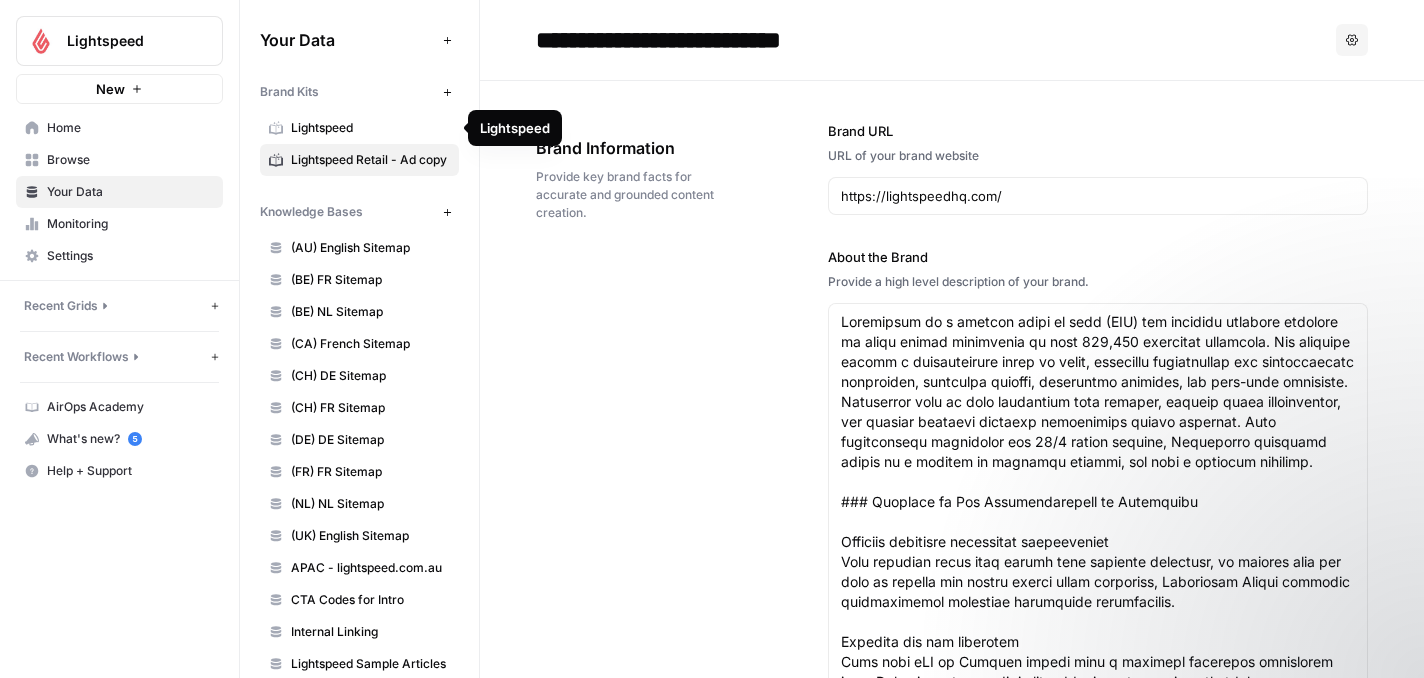 click 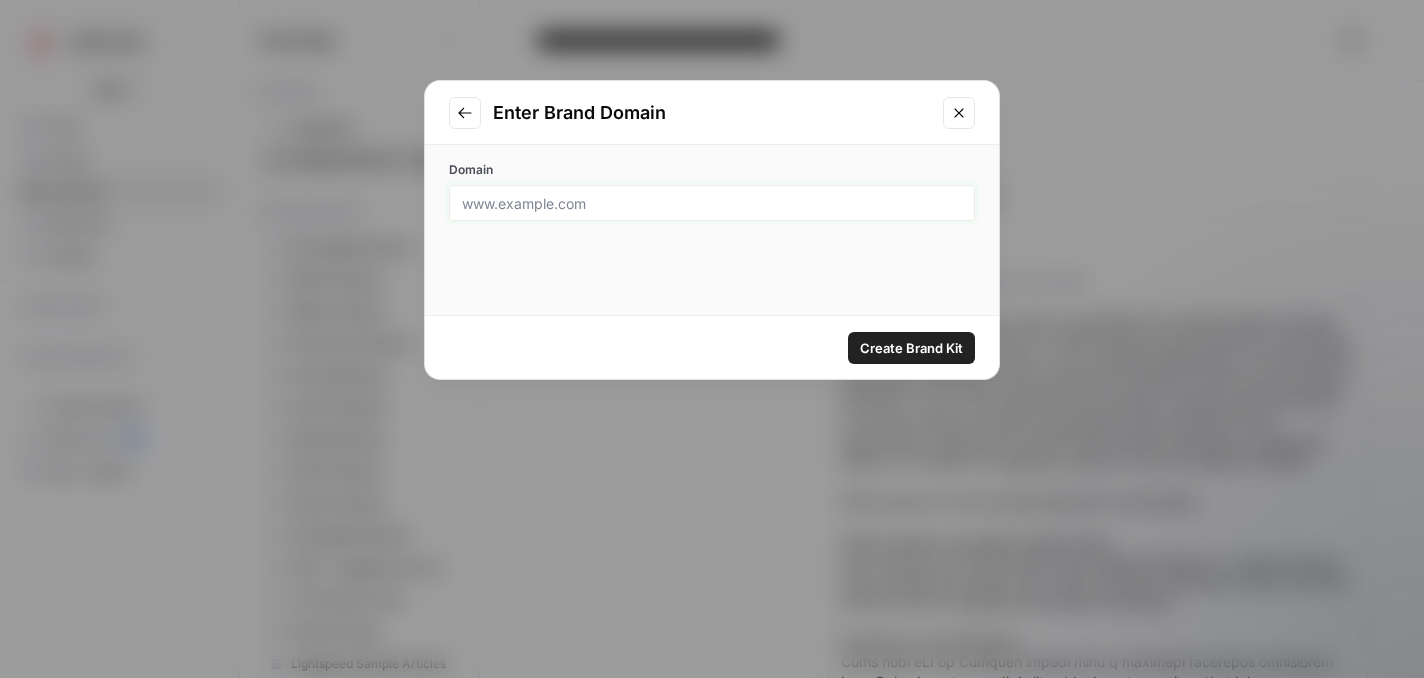 click on "Domain" at bounding box center (712, 203) 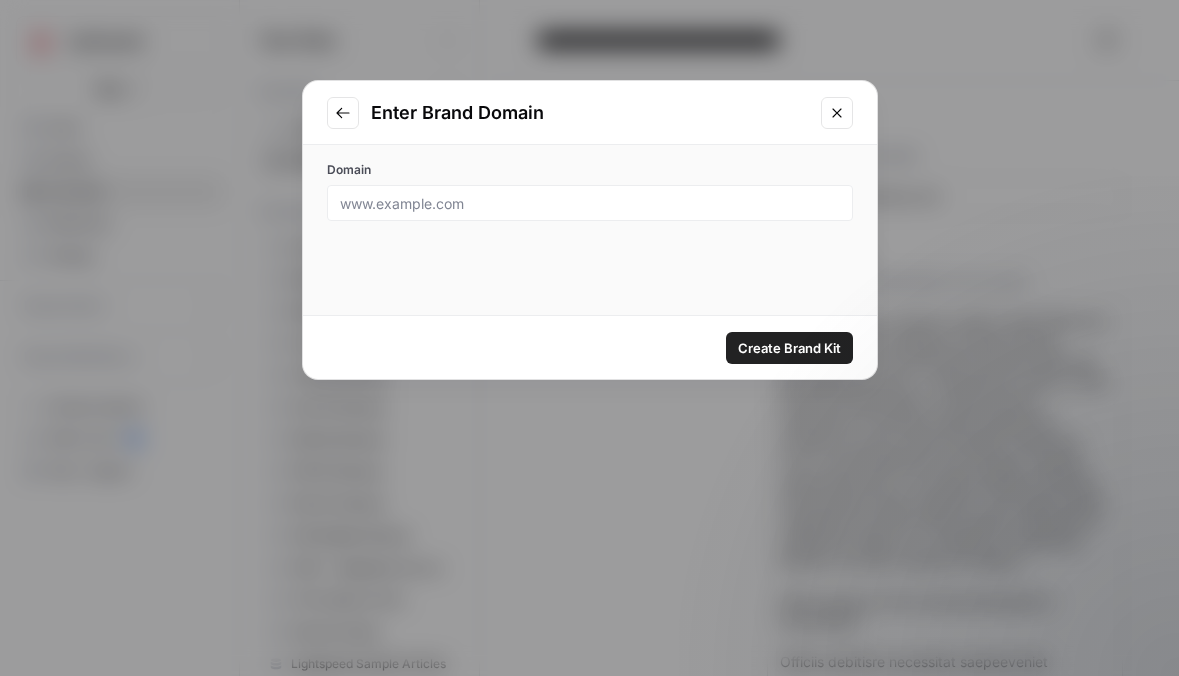 click on "Enter Brand Domain" at bounding box center [590, 113] 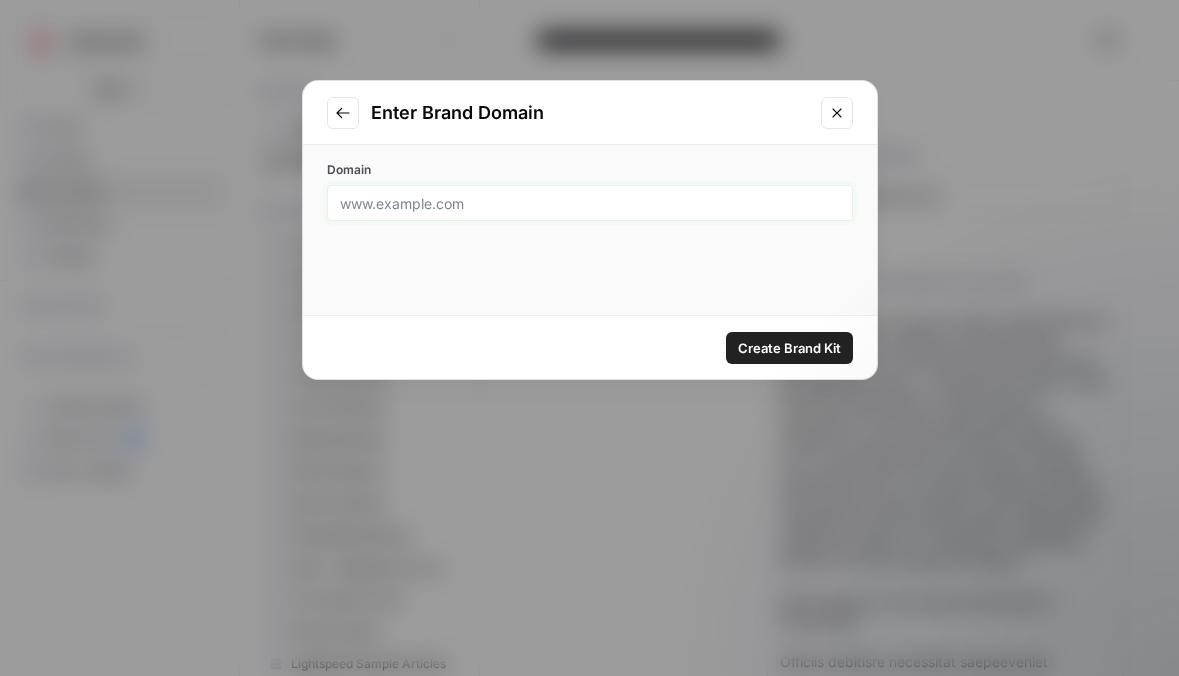 click on "Domain" at bounding box center [590, 203] 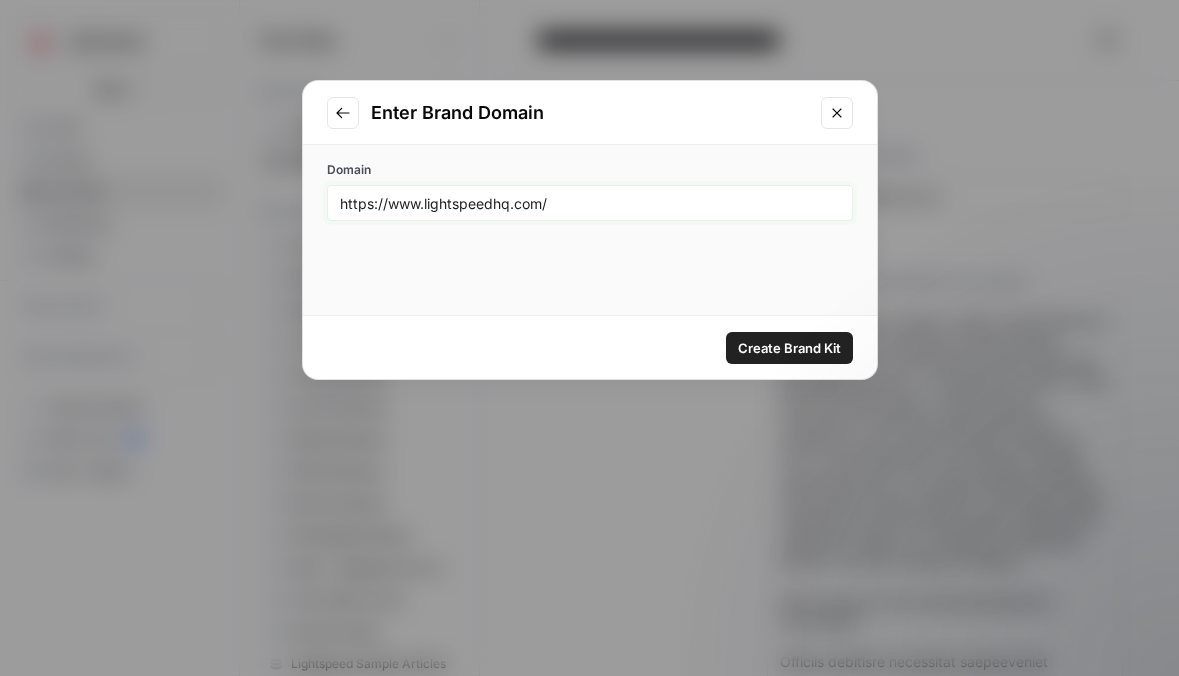 type on "https://www.lightspeedhq.com/" 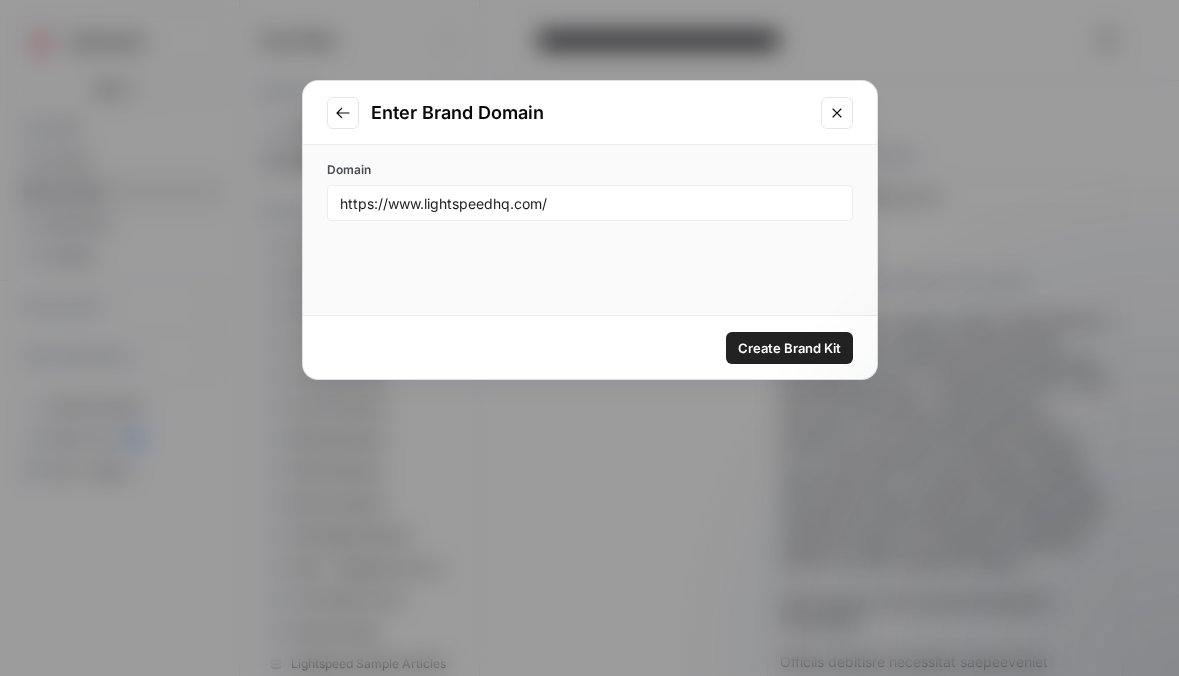 click on "Create Brand Kit" at bounding box center (789, 348) 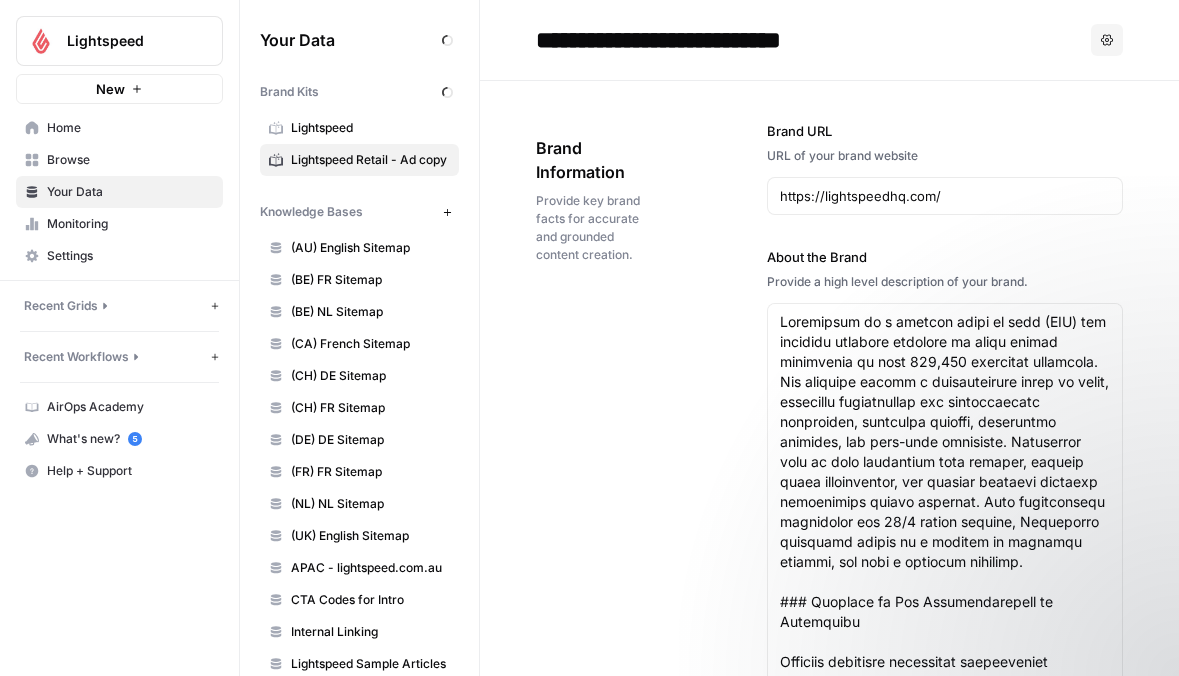 type 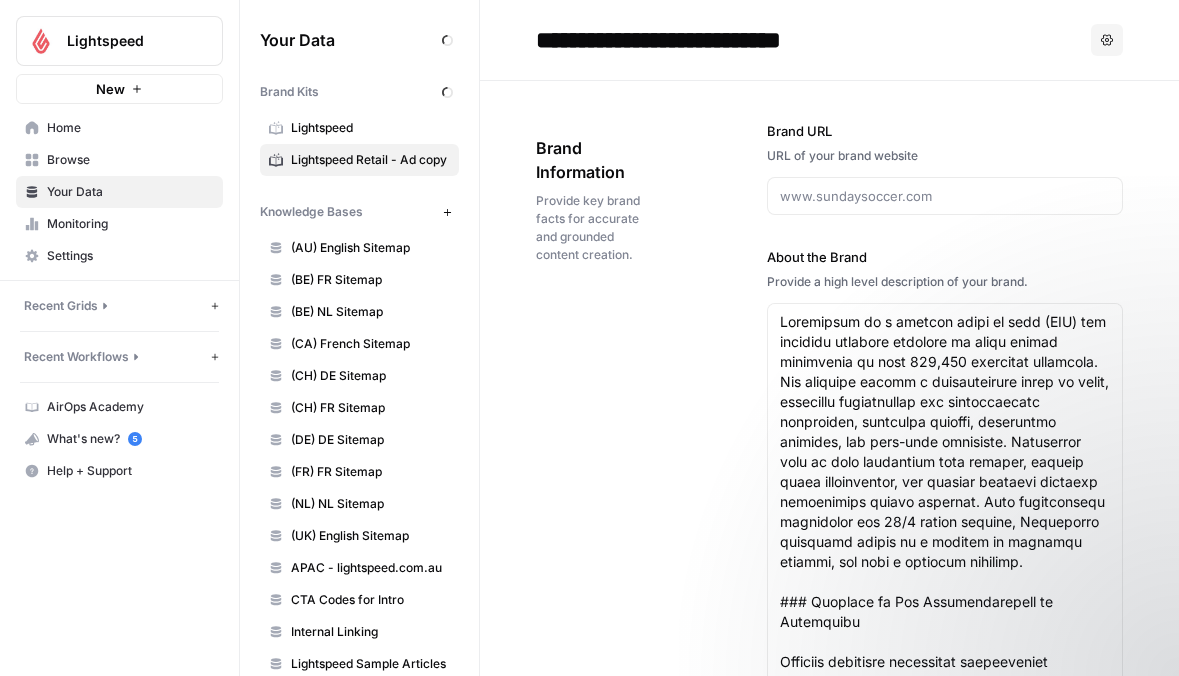 type 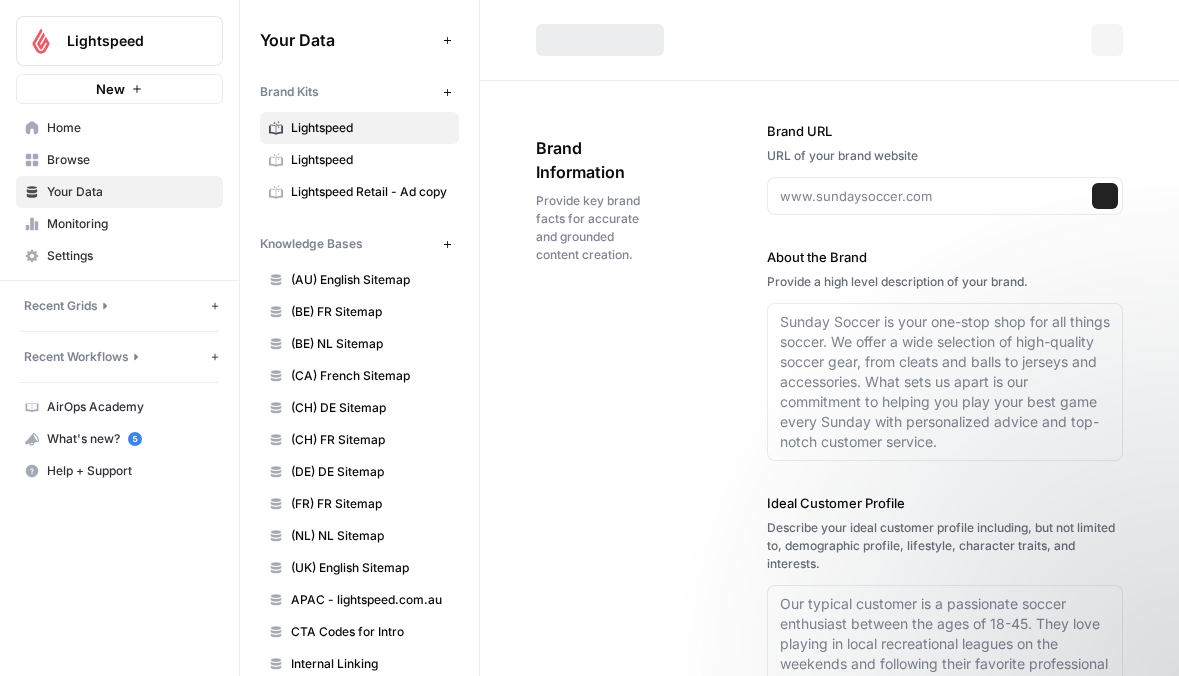 type on "https://www.lightspeedhq.com/" 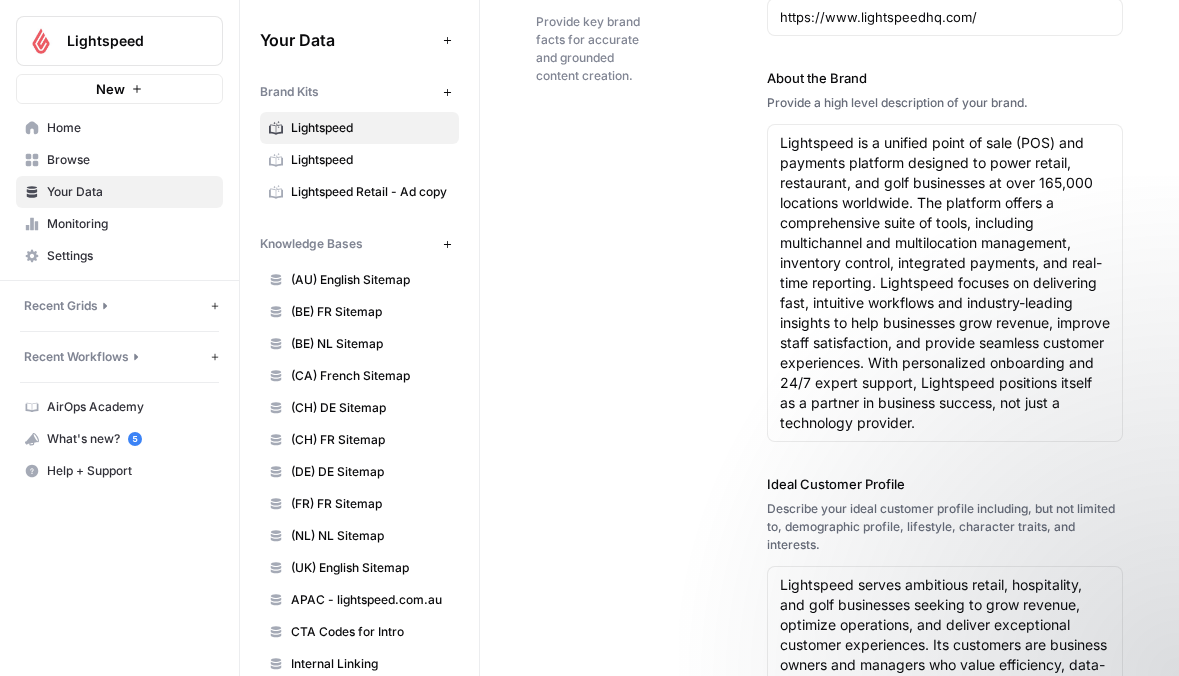 scroll, scrollTop: 0, scrollLeft: 0, axis: both 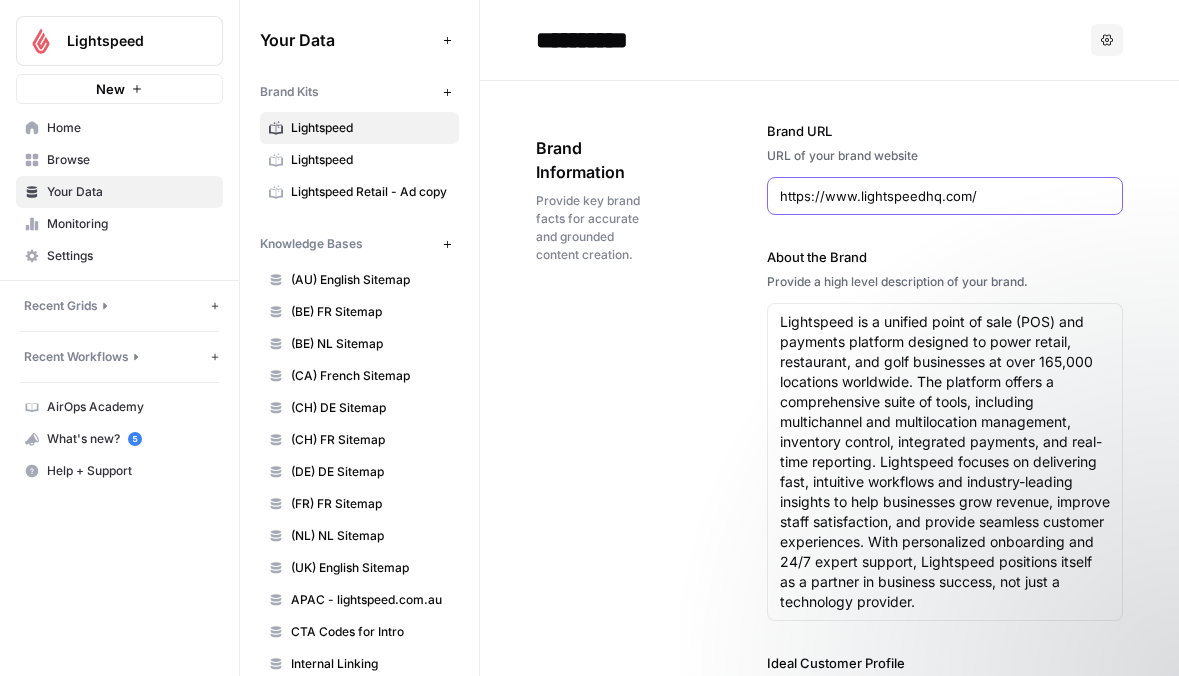 click on "https://www.lightspeedhq.com/" at bounding box center [945, 196] 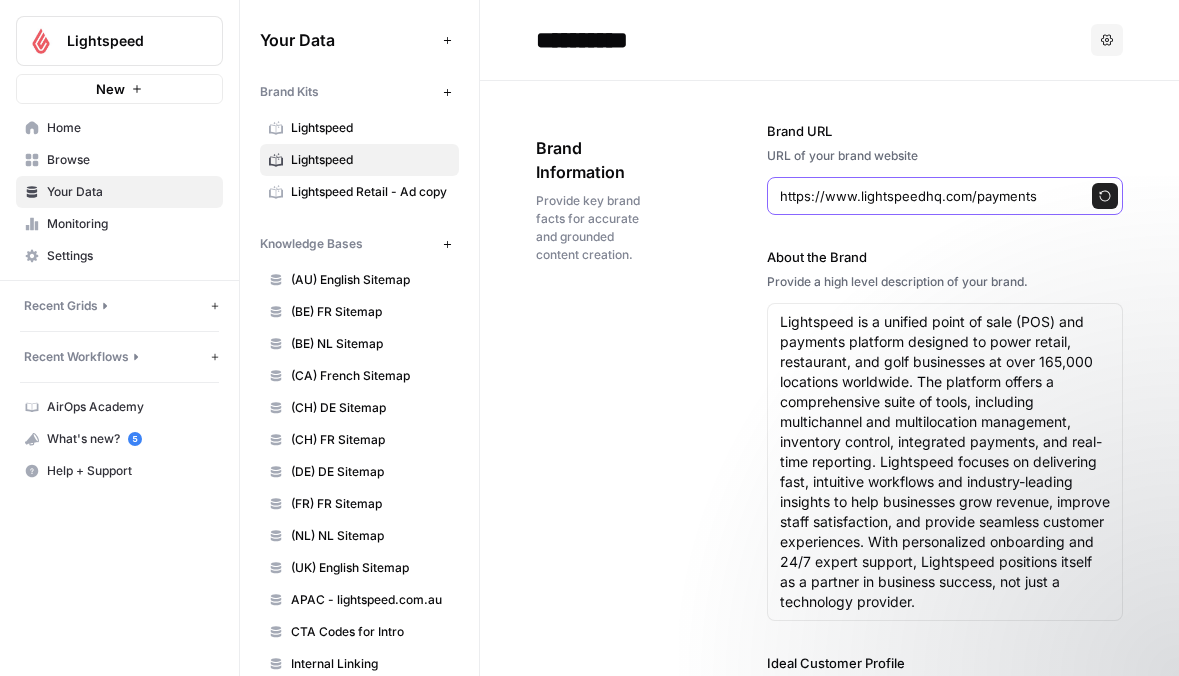 type on "https://www.lightspeedhq.com/payments" 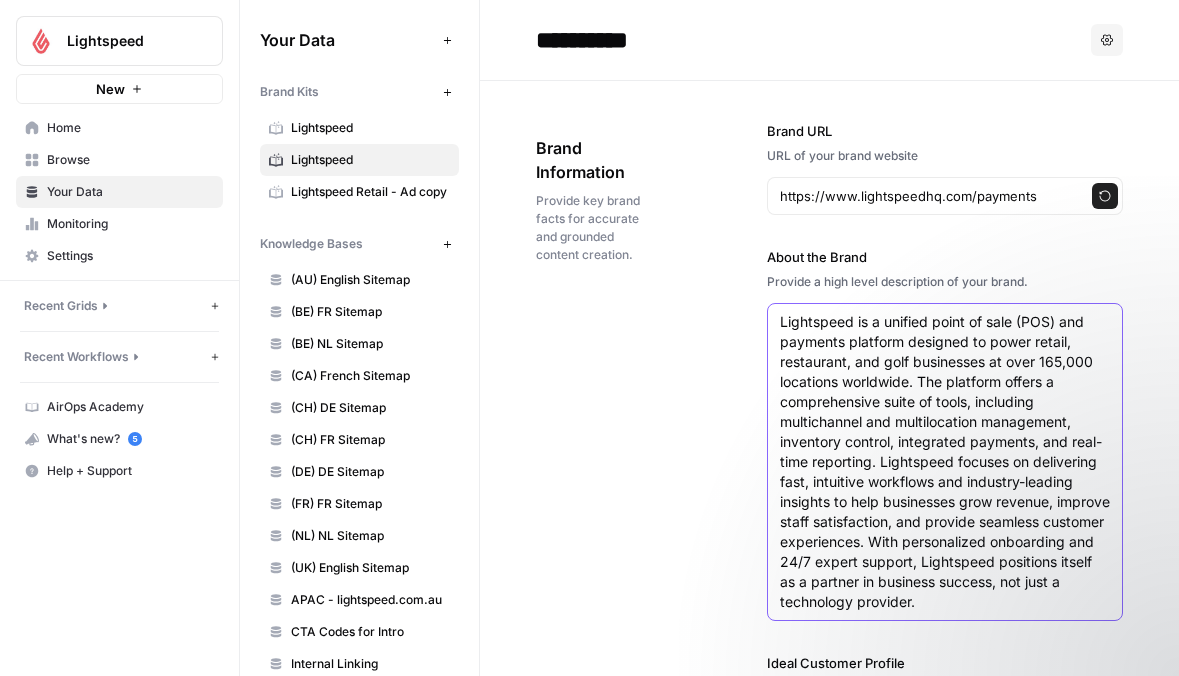 click on "Lightspeed is a unified point of sale (POS) and payments platform designed to power retail, restaurant, and golf businesses at over 165,000 locations worldwide. The platform offers a comprehensive suite of tools, including multichannel and multilocation management, inventory control, integrated payments, and real-time reporting. Lightspeed focuses on delivering fast, intuitive workflows and industry-leading insights to help businesses grow revenue, improve staff satisfaction, and provide seamless customer experiences. With personalized onboarding and 24/7 expert support, Lightspeed positions itself as a partner in business success, not just a technology provider." at bounding box center [945, 462] 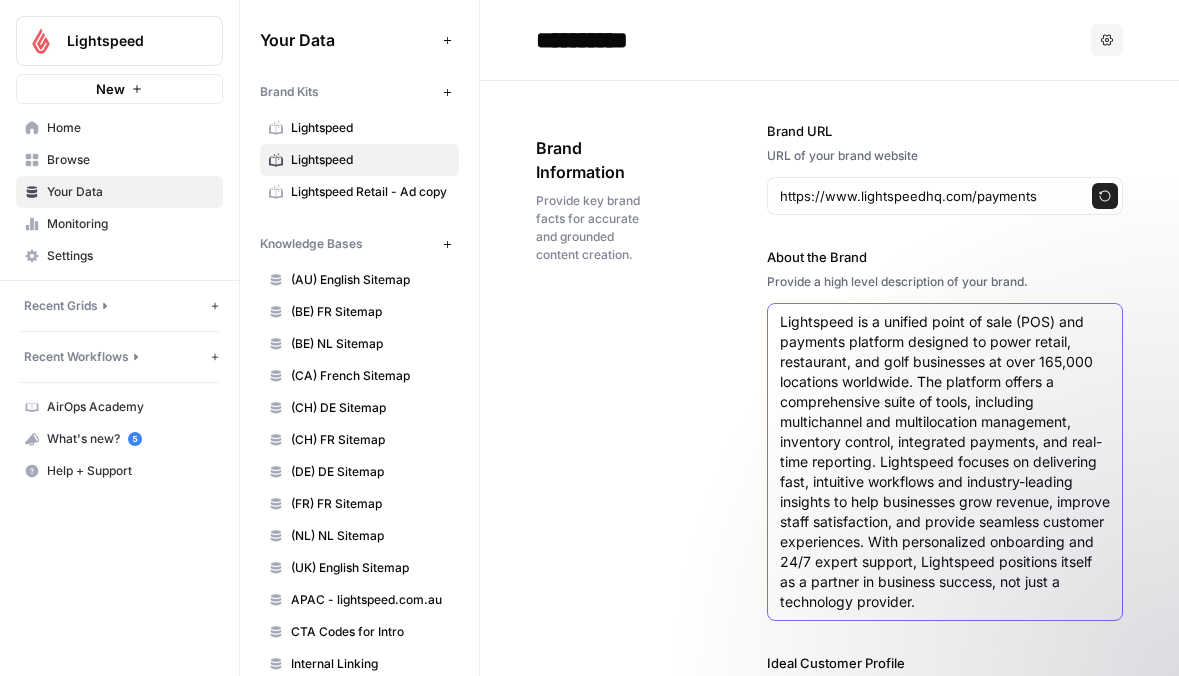 drag, startPoint x: 1700, startPoint y: 906, endPoint x: 1011, endPoint y: 586, distance: 759.6848 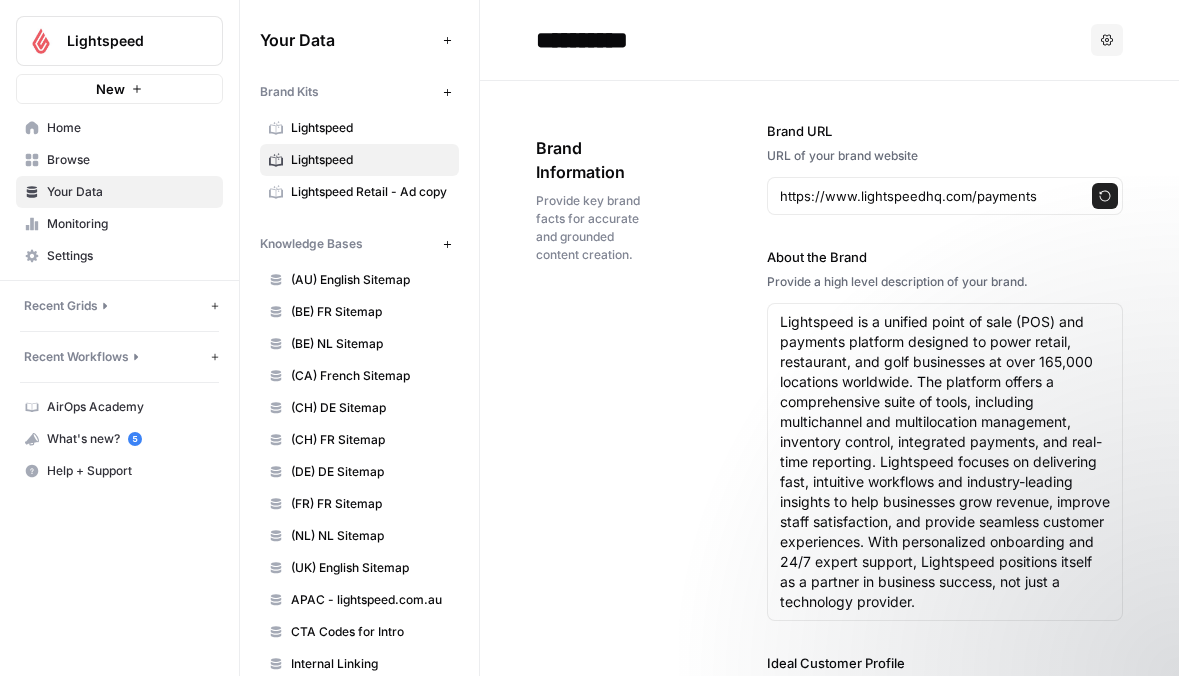 click at bounding box center (979, 609) 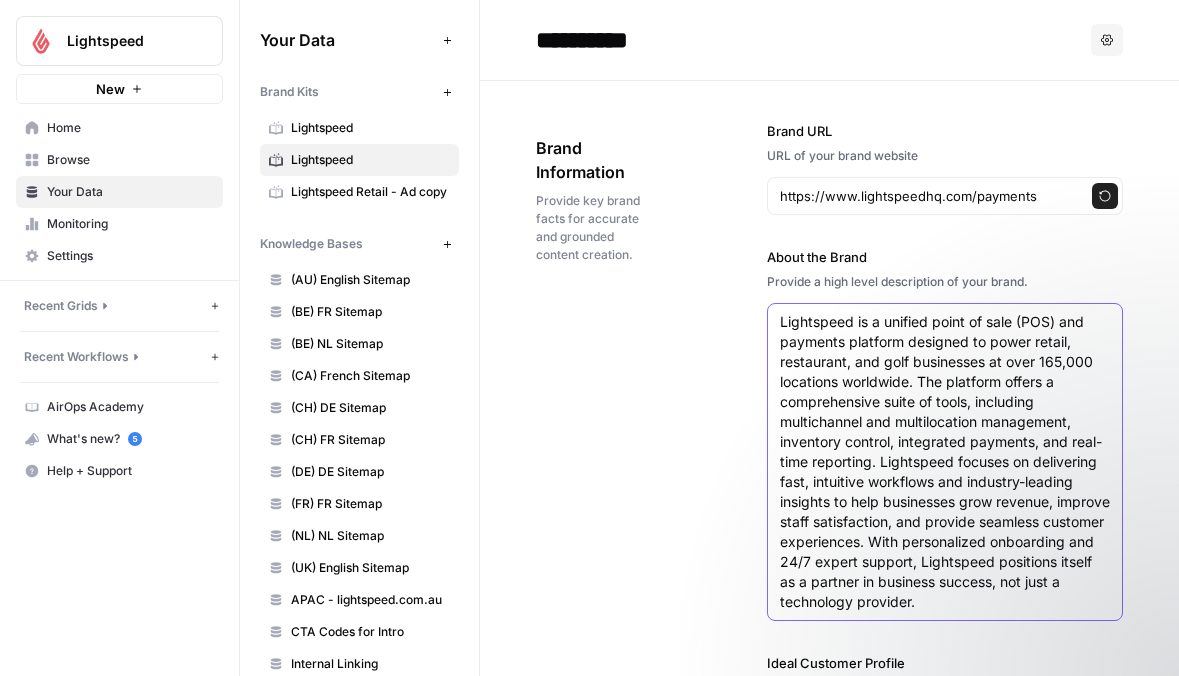 click on "Lightspeed is a unified point of sale (POS) and payments platform designed to power retail, restaurant, and golf businesses at over 165,000 locations worldwide. The platform offers a comprehensive suite of tools, including multichannel and multilocation management, inventory control, integrated payments, and real-time reporting. Lightspeed focuses on delivering fast, intuitive workflows and industry-leading insights to help businesses grow revenue, improve staff satisfaction, and provide seamless customer experiences. With personalized onboarding and 24/7 expert support, Lightspeed positions itself as a partner in business success, not just a technology provider." at bounding box center (945, 462) 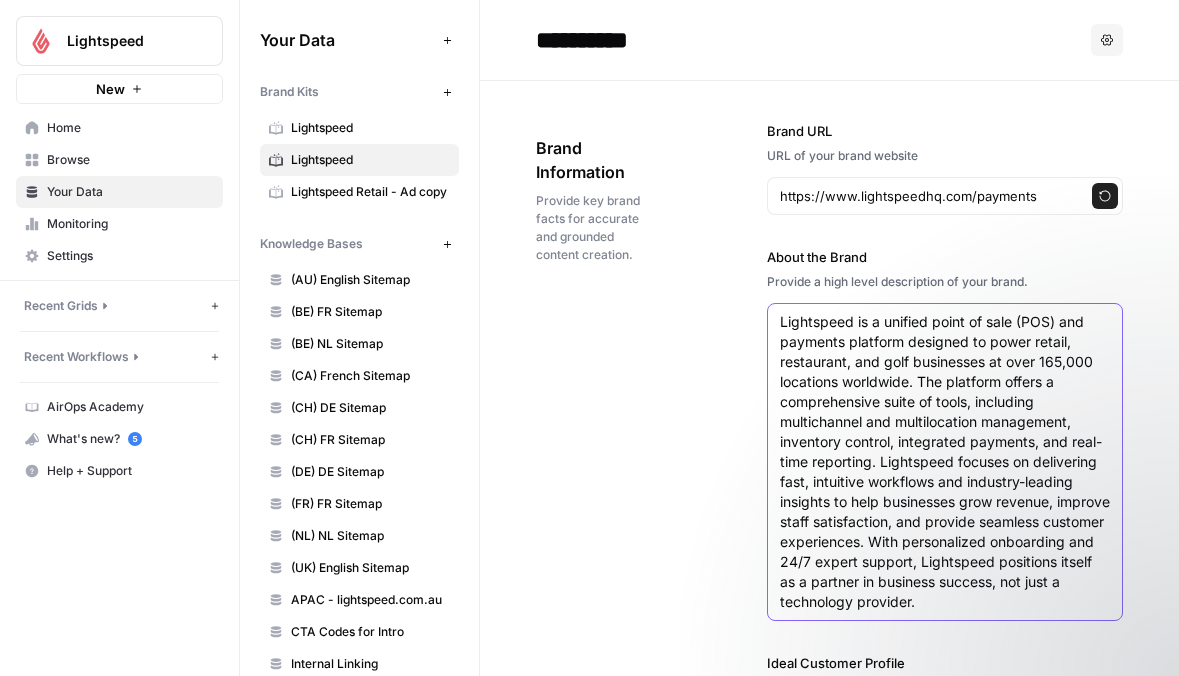 click on "Lightspeed is a unified point of sale (POS) and payments platform designed to power retail, restaurant, and golf businesses at over 165,000 locations worldwide. The platform offers a comprehensive suite of tools, including multichannel and multilocation management, inventory control, integrated payments, and real-time reporting. Lightspeed focuses on delivering fast, intuitive workflows and industry-leading insights to help businesses grow revenue, improve staff satisfaction, and provide seamless customer experiences. With personalized onboarding and 24/7 expert support, Lightspeed positions itself as a partner in business success, not just a technology provider." at bounding box center [945, 462] 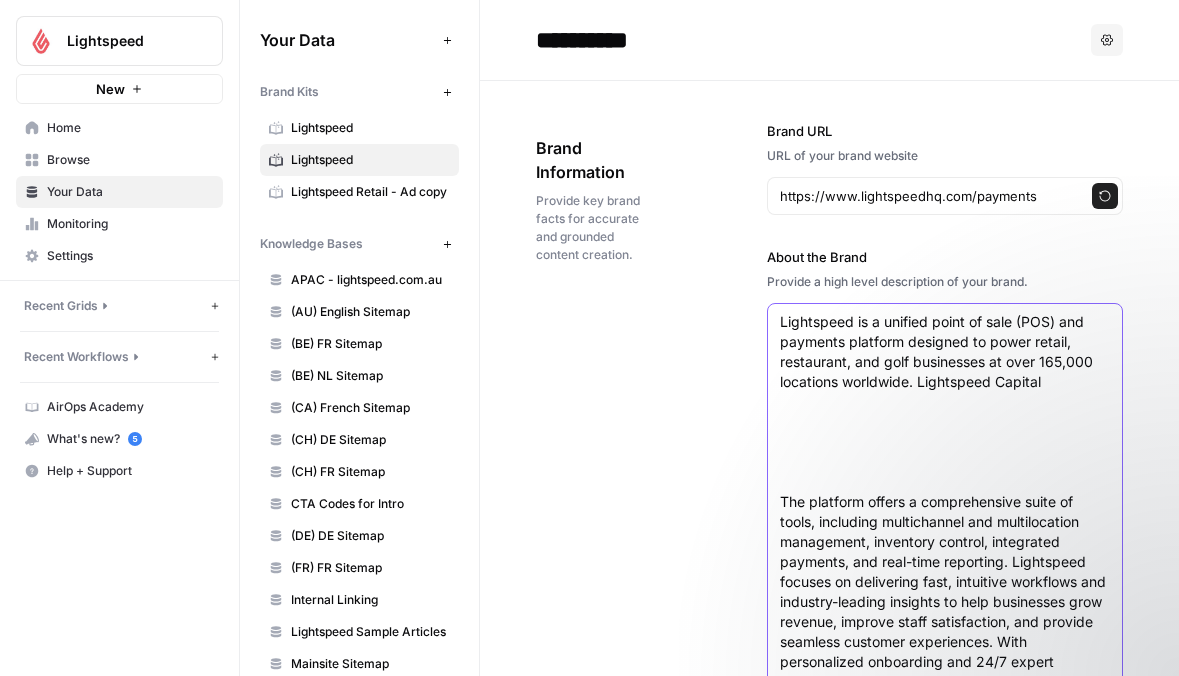 click on "Lightspeed is a unified point of sale (POS) and payments platform designed to power retail, restaurant, and golf businesses at over 165,000 locations worldwide. Lightspeed Capital
The platform offers a comprehensive suite of tools, including multichannel and multilocation management, inventory control, integrated payments, and real-time reporting. Lightspeed focuses on delivering fast, intuitive workflows and industry-leading insights to help businesses grow revenue, improve staff satisfaction, and provide seamless customer experiences. With personalized onboarding and 24/7 expert support, Lightspeed positions itself as a partner in business success, not just a technology provider." at bounding box center (945, 512) 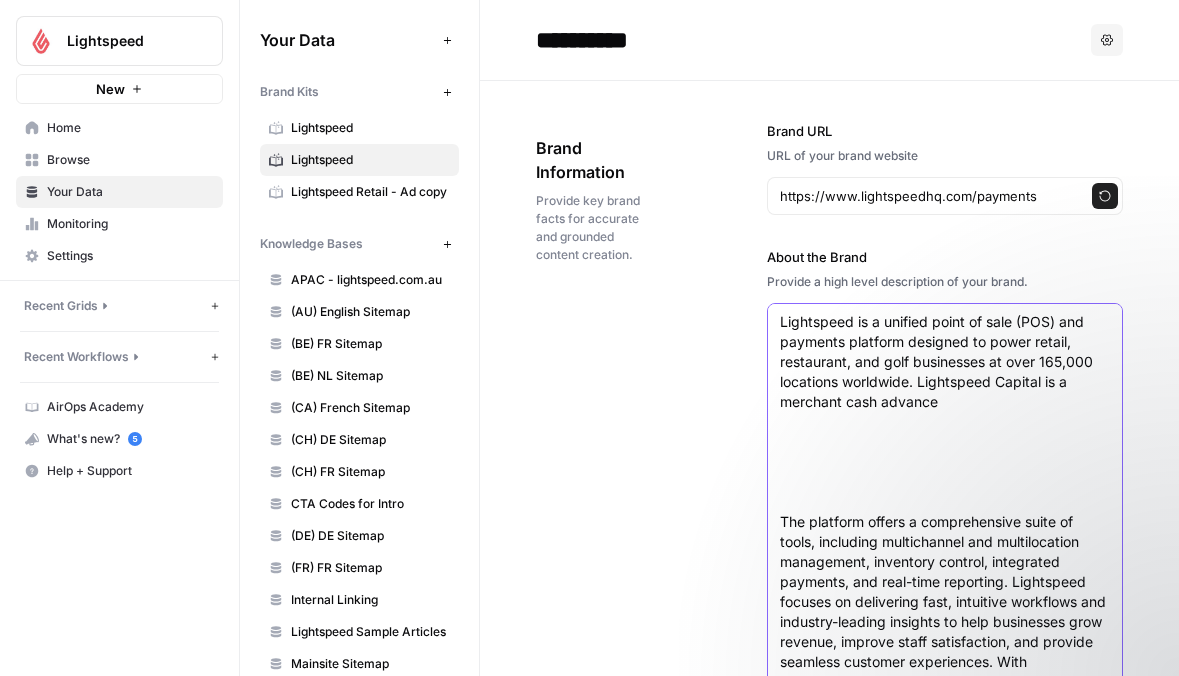 type on "Lightspeed is a unified point of sale (POS) and payments platform designed to power retail, restaurant, and golf businesses at over 165,000 locations worldwide. Lightspeed Capital is a merchant cash advance
The platform offers a comprehensive suite of tools, including multichannel and multilocation management, inventory control, integrated payments, and real-time reporting. Lightspeed focuses on delivering fast, intuitive workflows and industry-leading insights to help businesses grow revenue, improve staff satisfaction, and provide seamless customer experiences. With personalized onboarding and 24/7 expert support, Lightspeed positions itself as a partner in business success, not just a technology provider." 